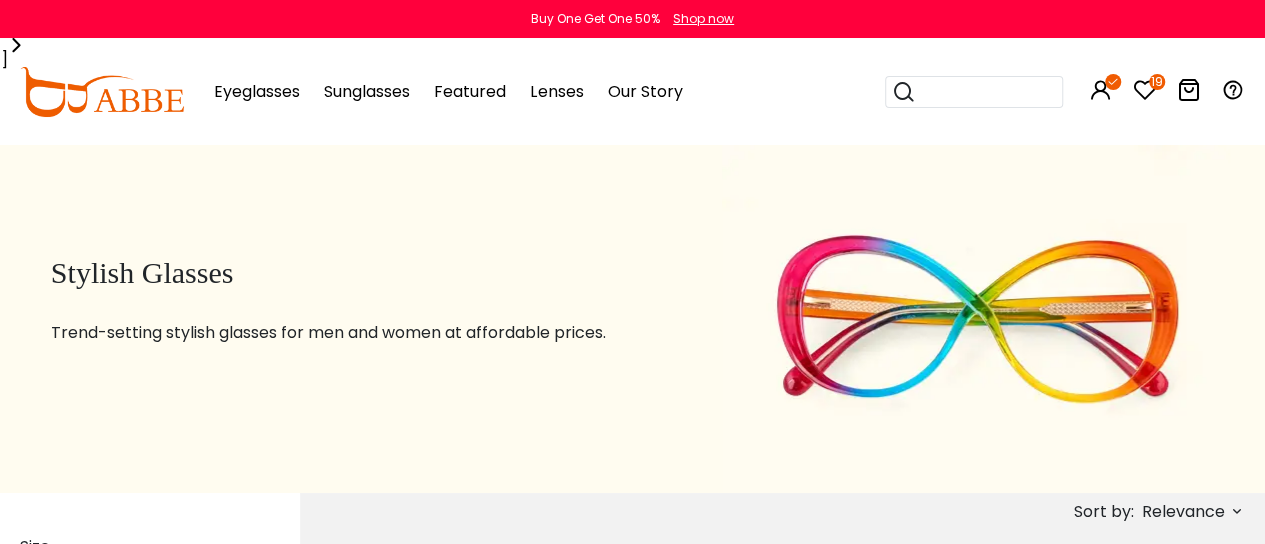 scroll, scrollTop: 0, scrollLeft: 0, axis: both 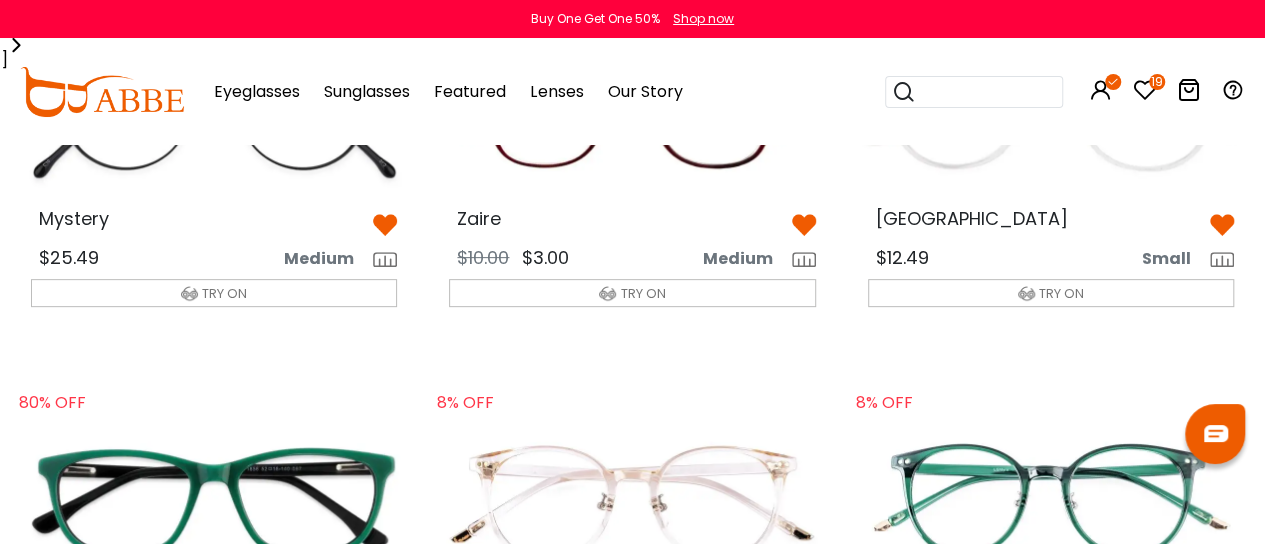 click at bounding box center [385, 225] 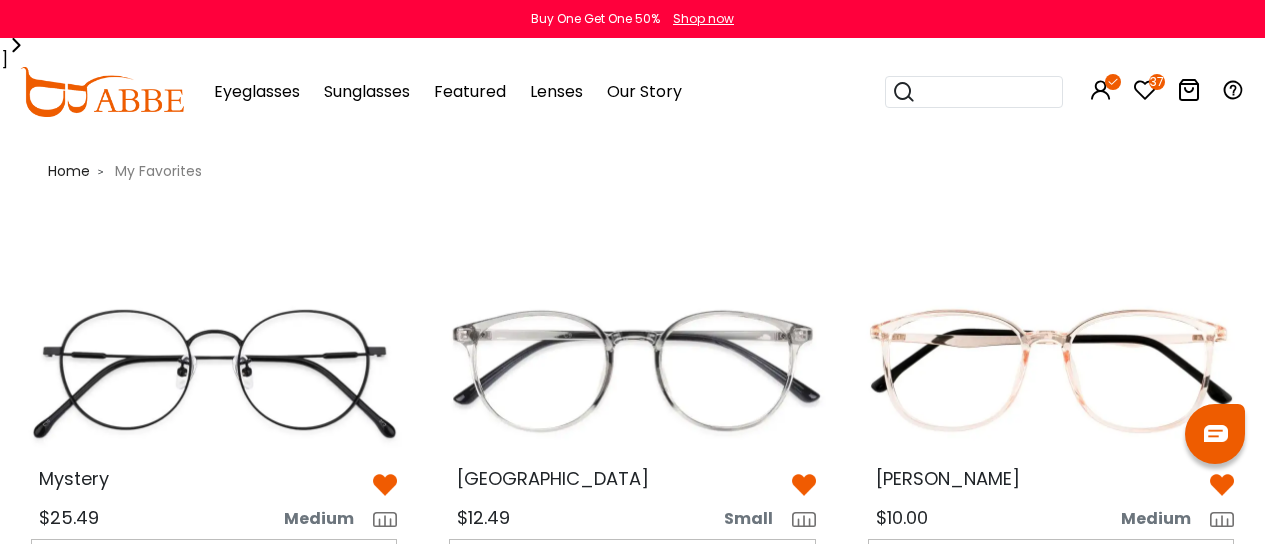 scroll, scrollTop: 440, scrollLeft: 0, axis: vertical 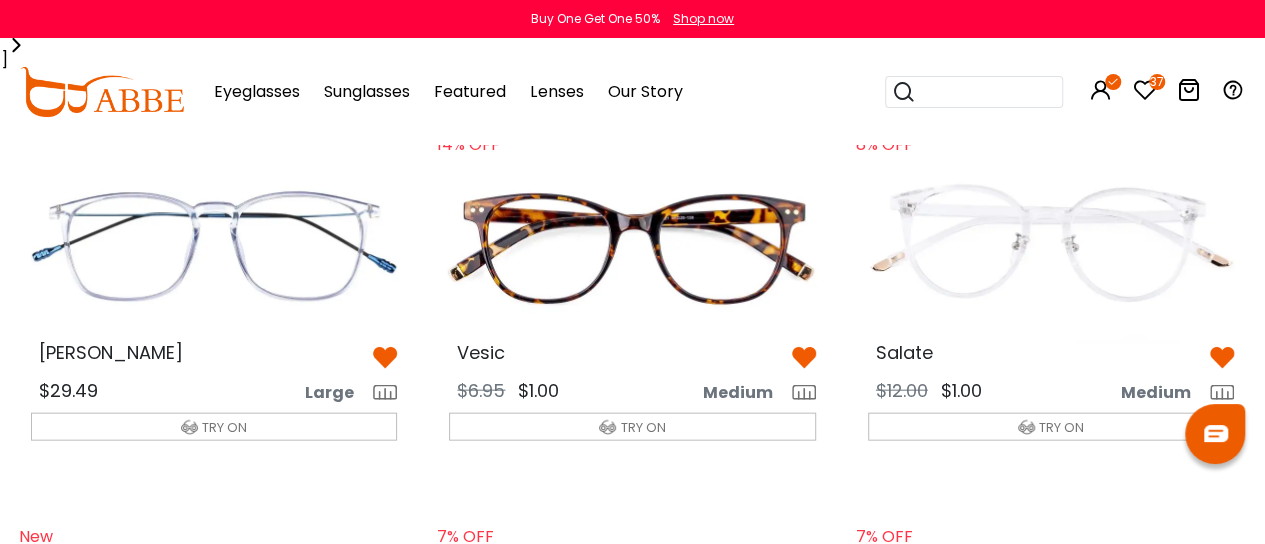 click at bounding box center (1051, 244) 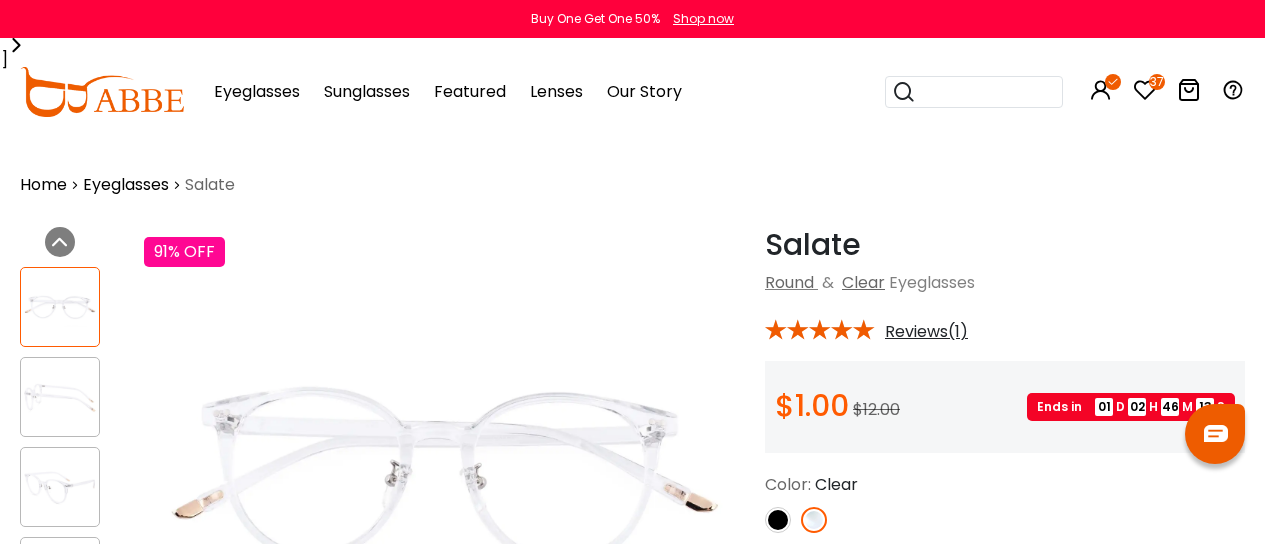 scroll, scrollTop: 0, scrollLeft: 0, axis: both 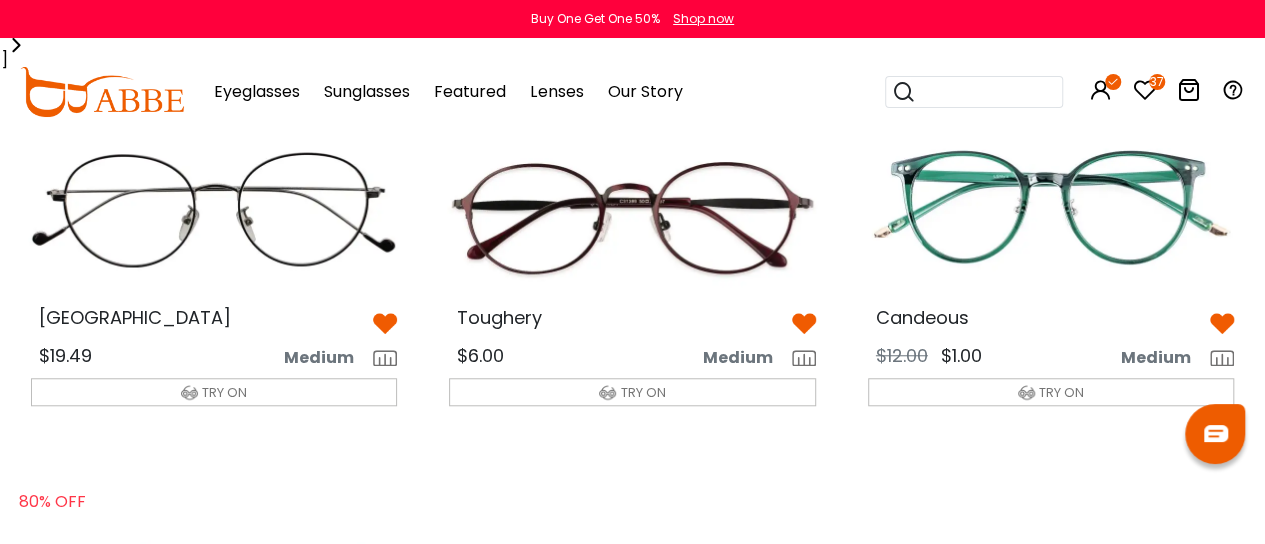 click at bounding box center [1051, 209] 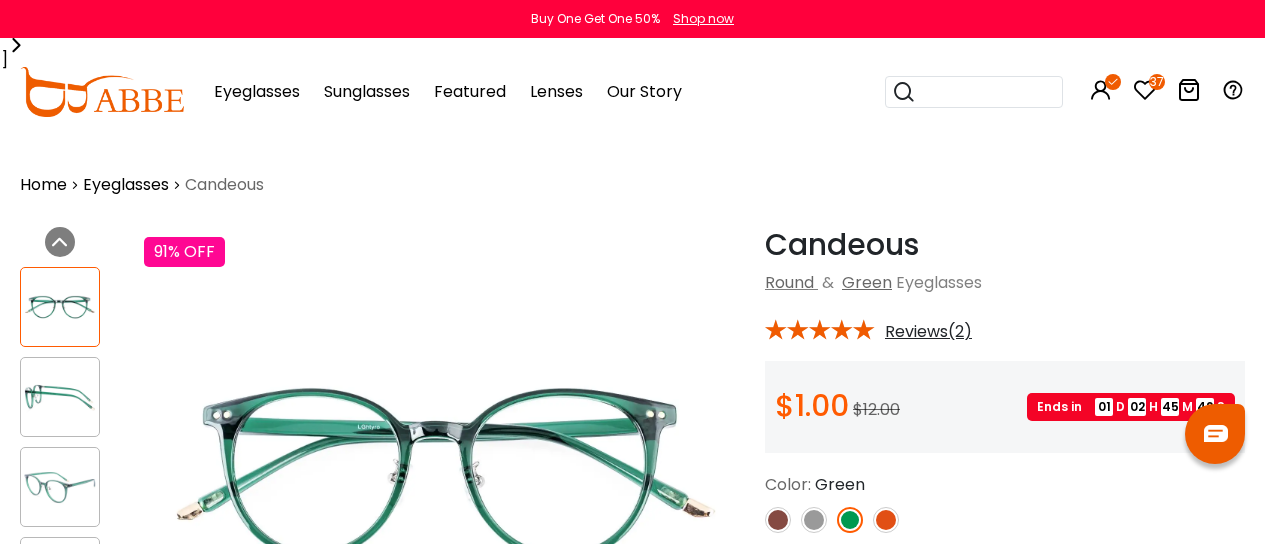 scroll, scrollTop: 0, scrollLeft: 0, axis: both 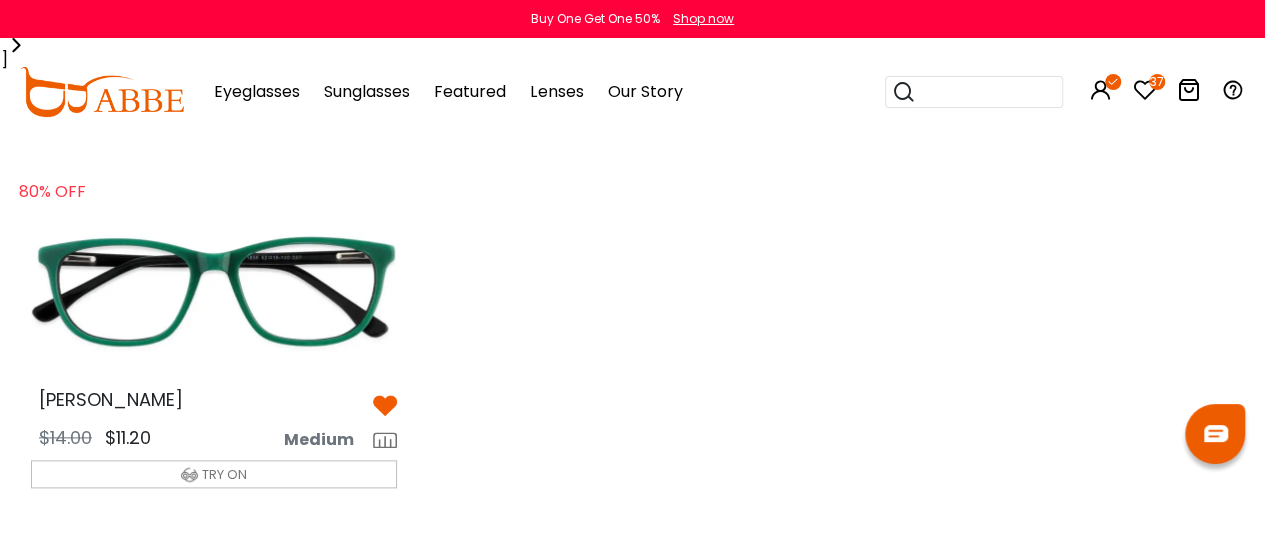 click at bounding box center [214, 291] 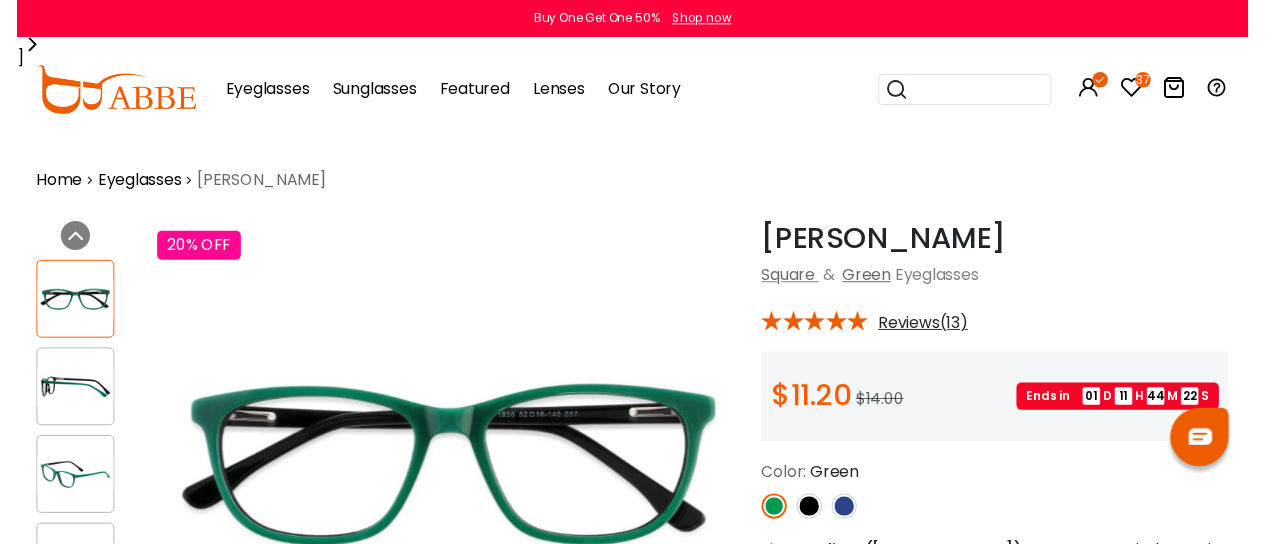 scroll, scrollTop: 0, scrollLeft: 0, axis: both 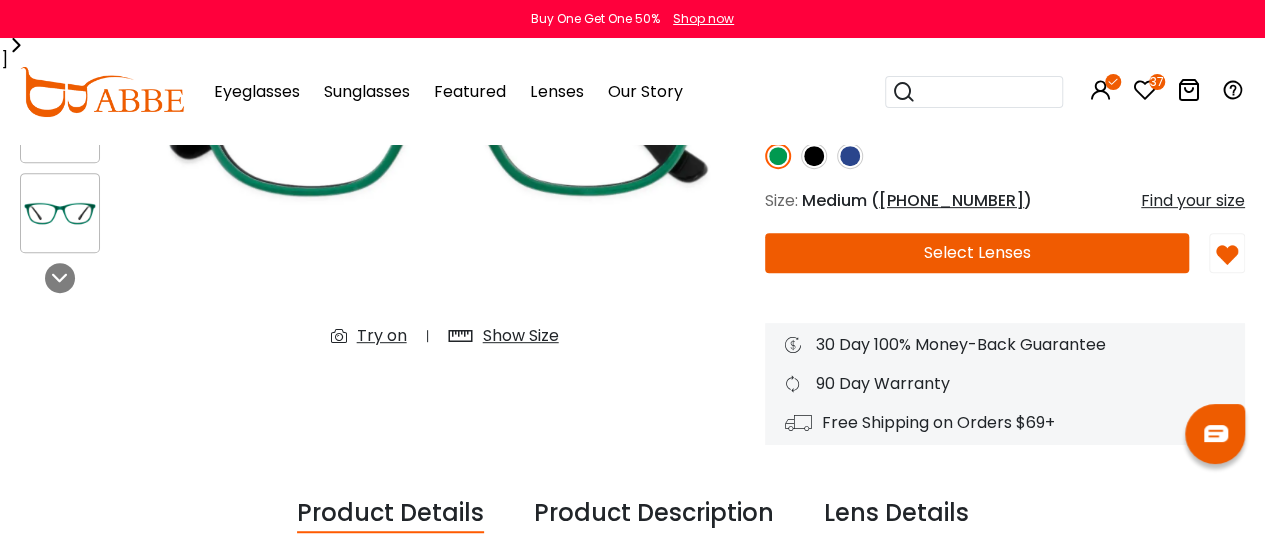 click at bounding box center (1145, 90) 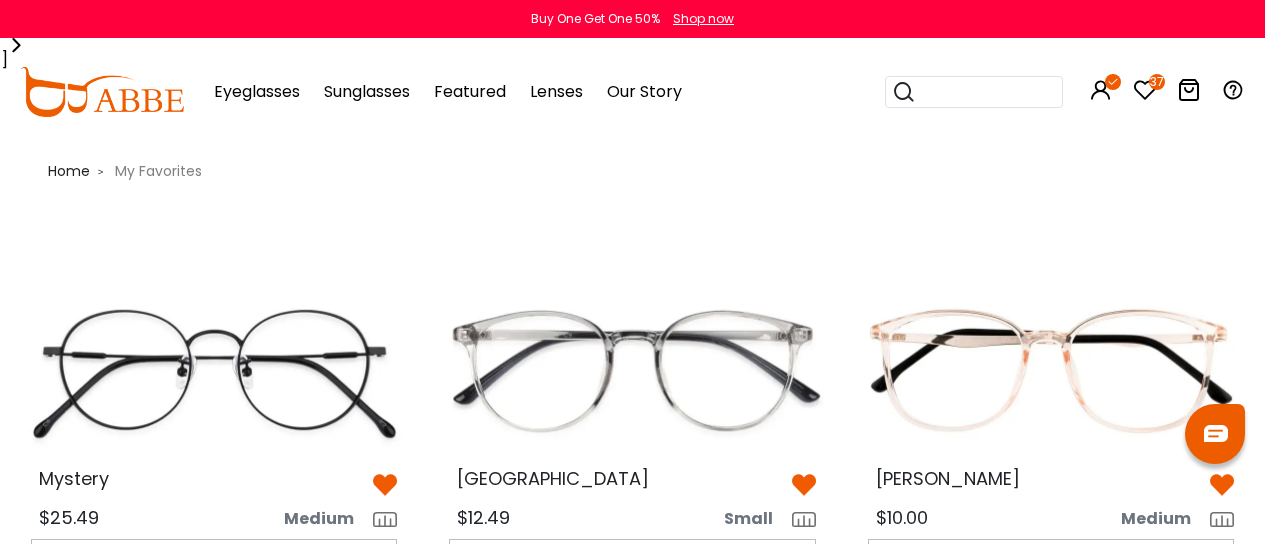scroll, scrollTop: 0, scrollLeft: 0, axis: both 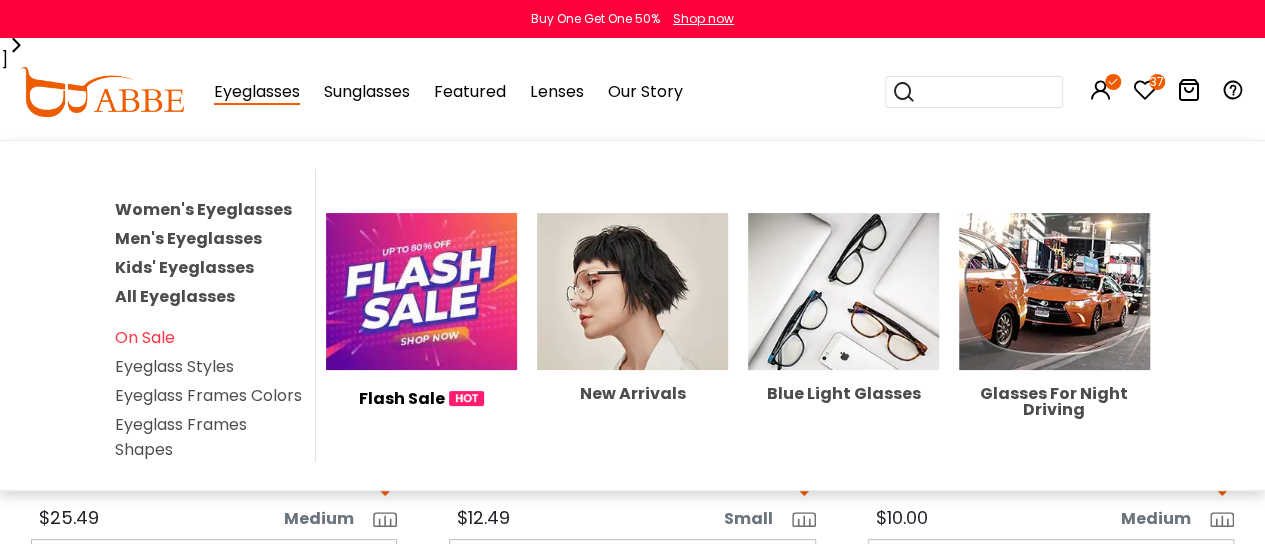 click on "Women's Eyeglasses" at bounding box center (203, 209) 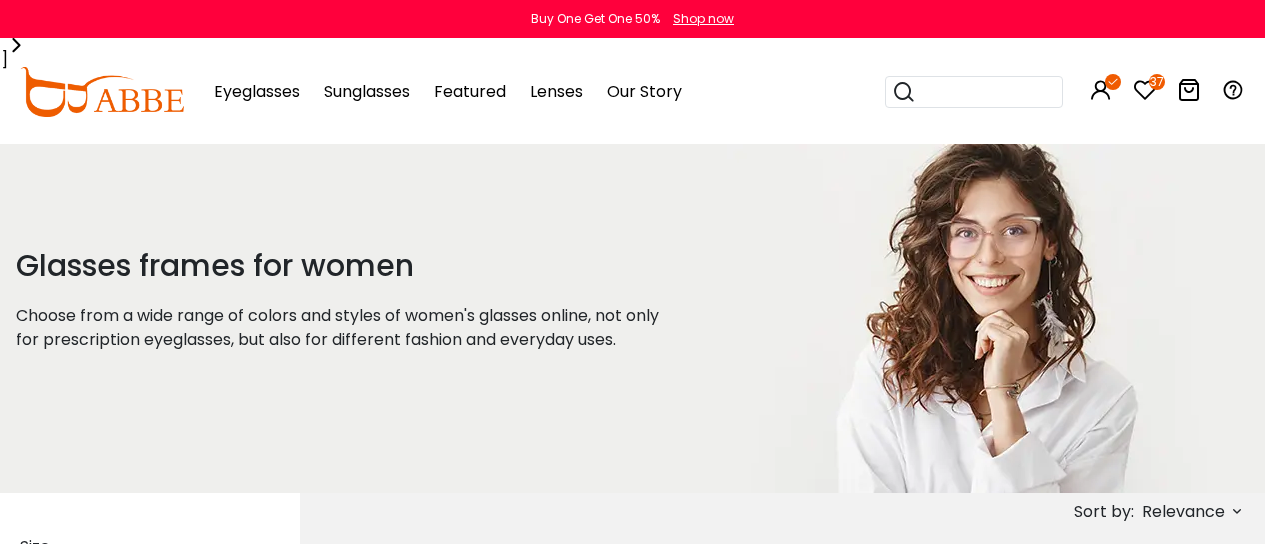 scroll, scrollTop: 0, scrollLeft: 0, axis: both 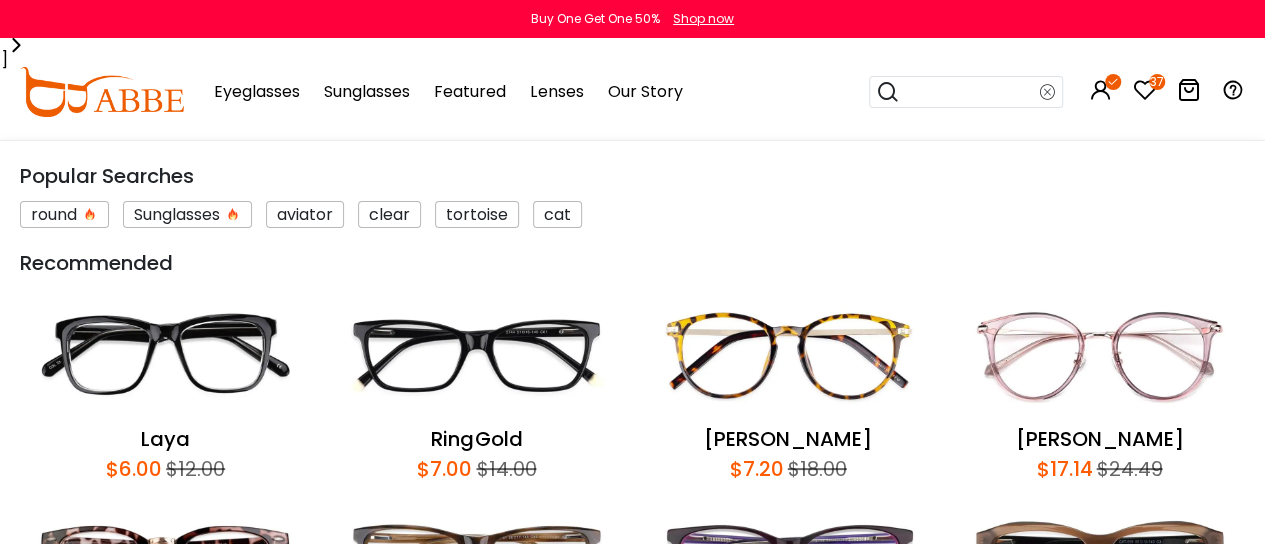 click at bounding box center [970, 92] 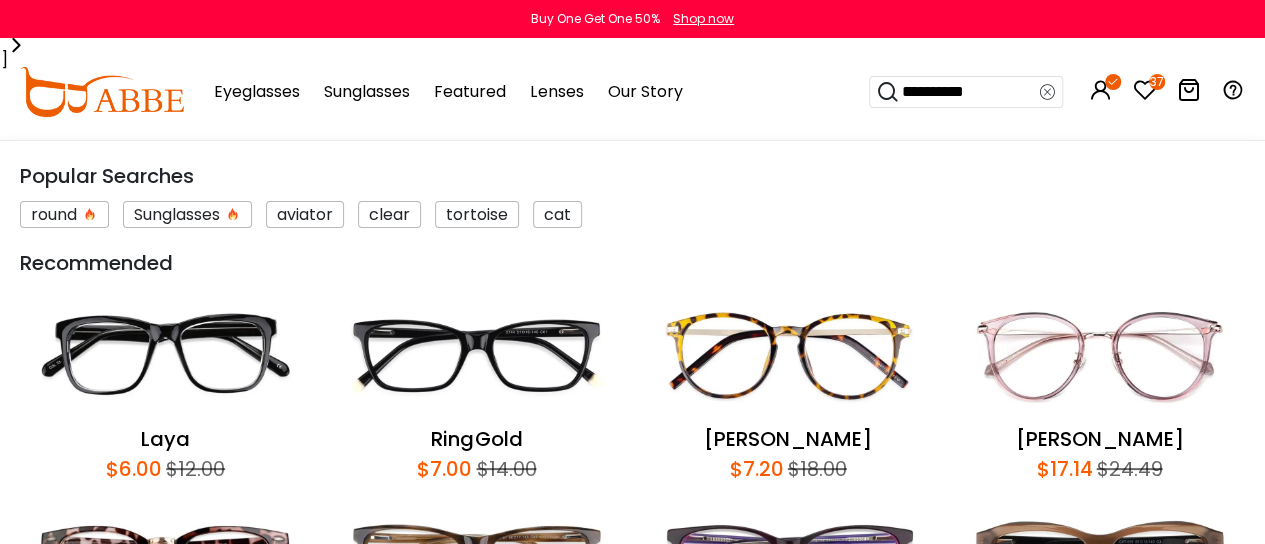 type on "**********" 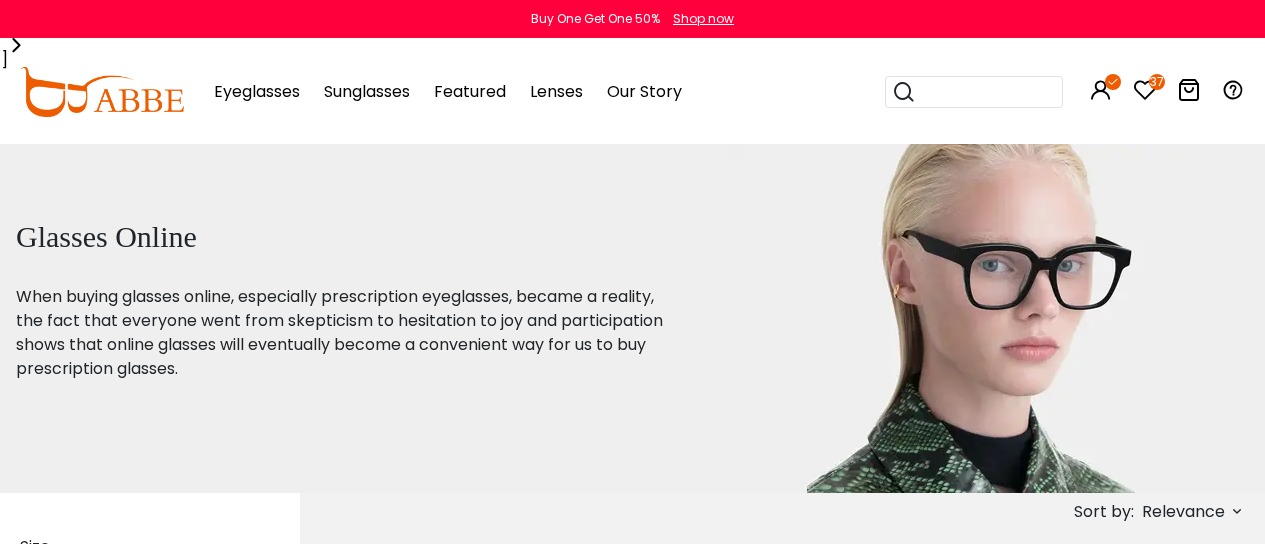 scroll, scrollTop: 0, scrollLeft: 0, axis: both 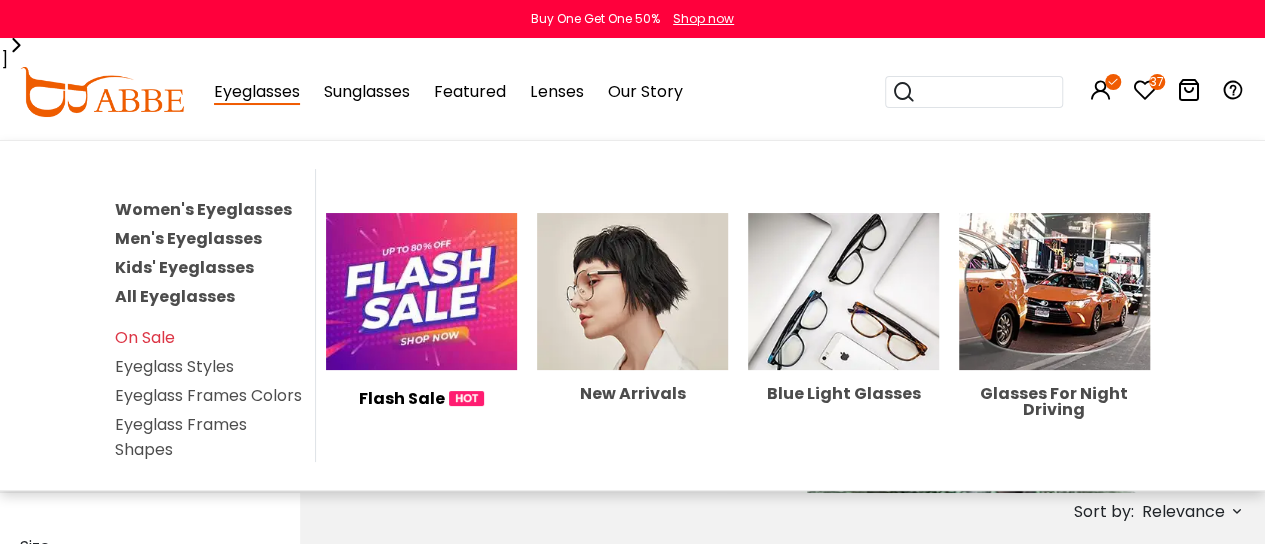 click on "All Eyeglasses" at bounding box center (175, 296) 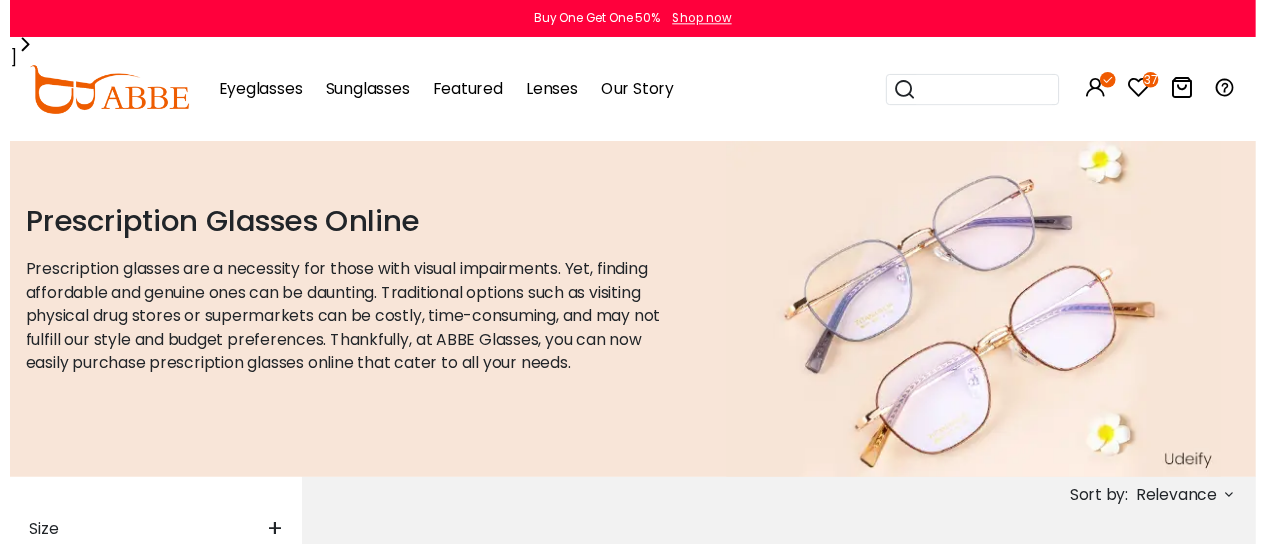 scroll, scrollTop: 0, scrollLeft: 0, axis: both 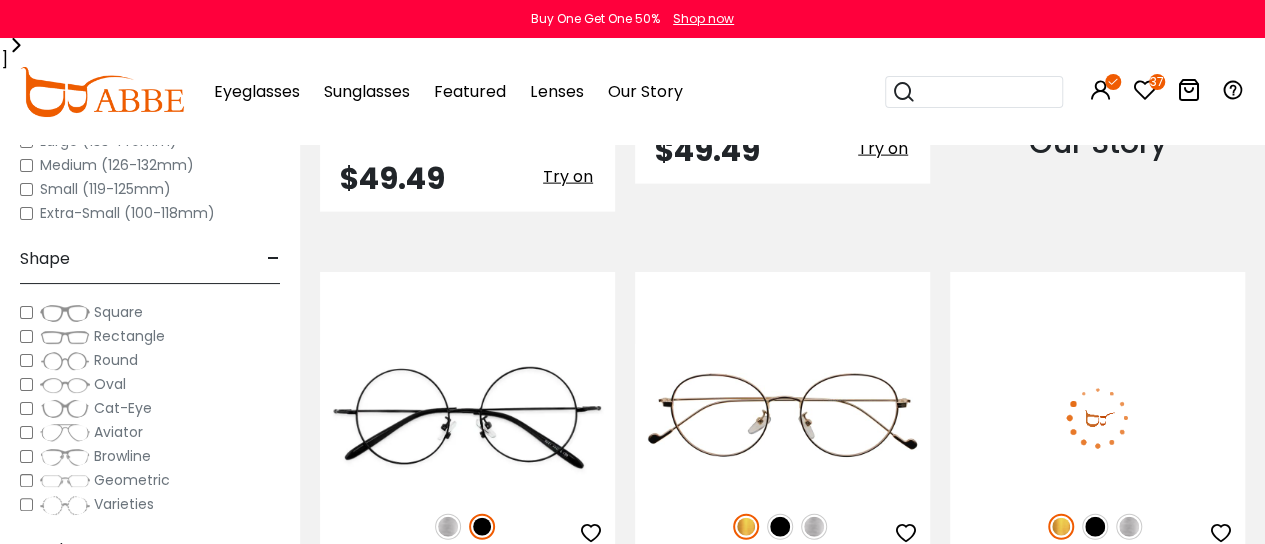 click at bounding box center (1095, 527) 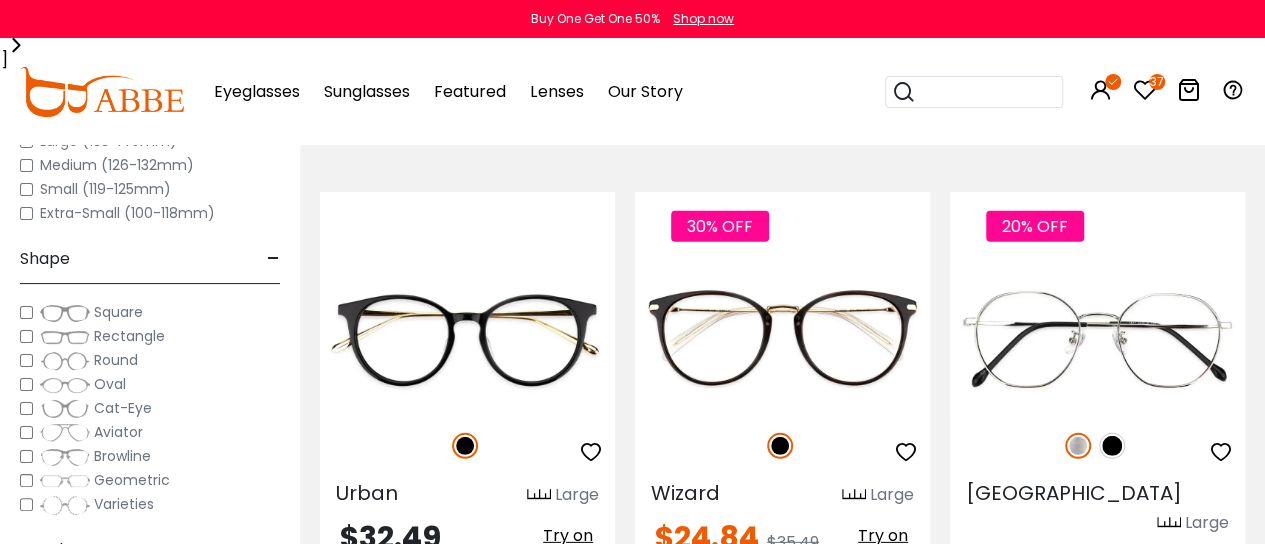 scroll, scrollTop: 2737, scrollLeft: 0, axis: vertical 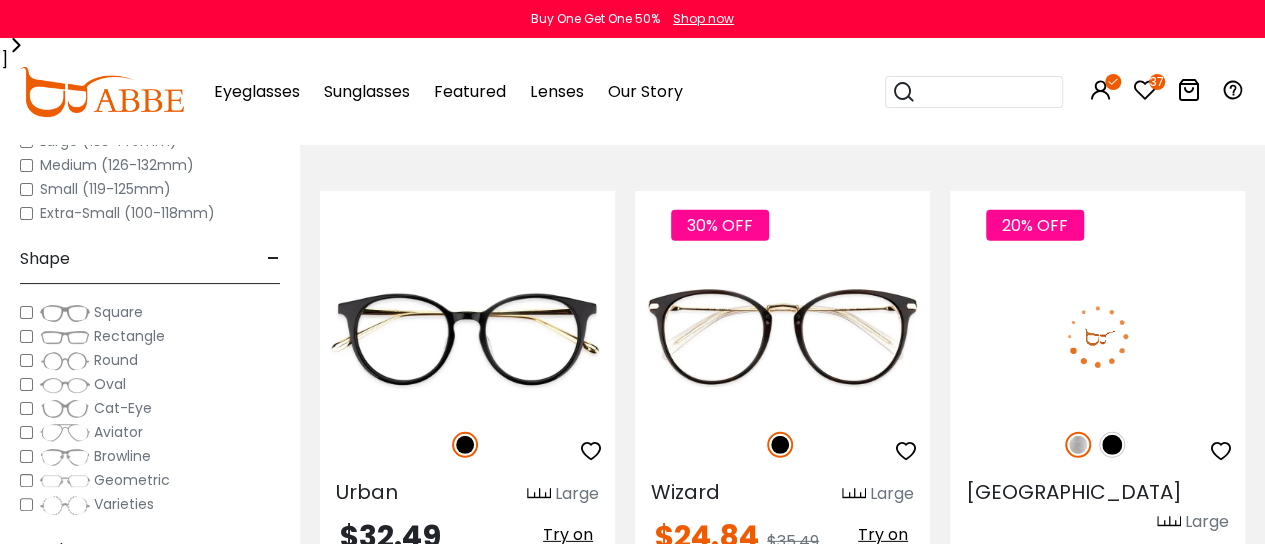 click at bounding box center (1112, 445) 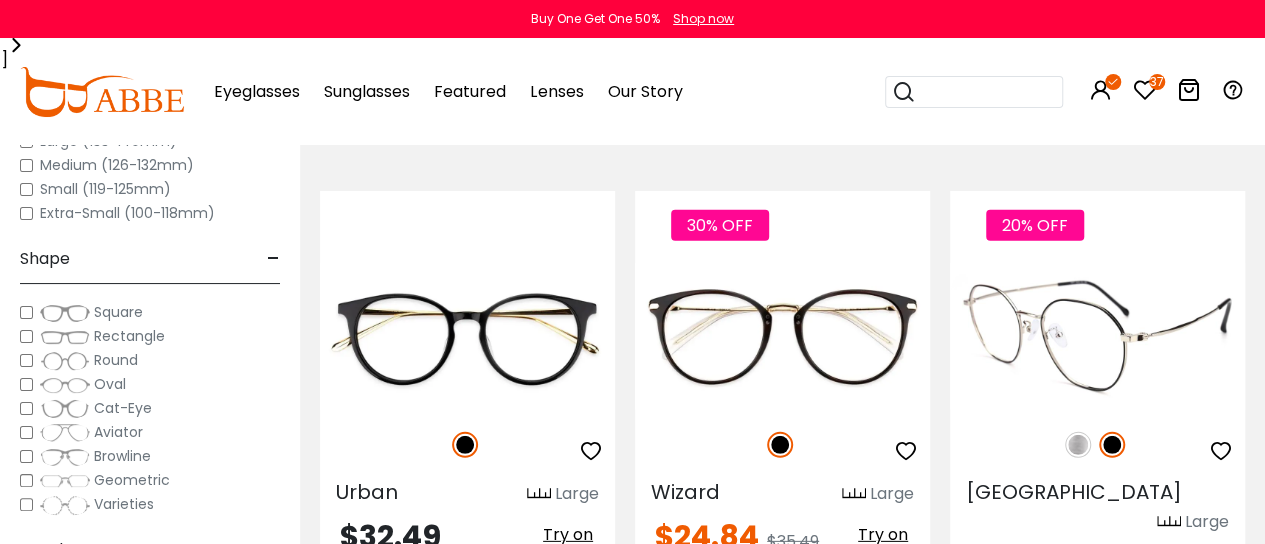 click at bounding box center (1097, 336) 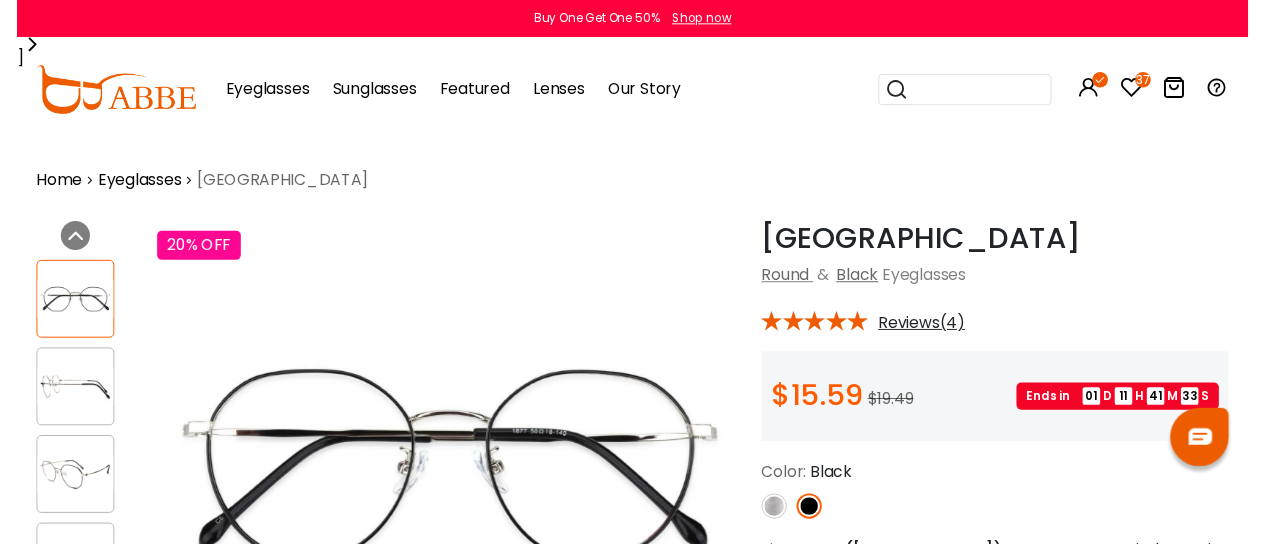 scroll, scrollTop: 0, scrollLeft: 0, axis: both 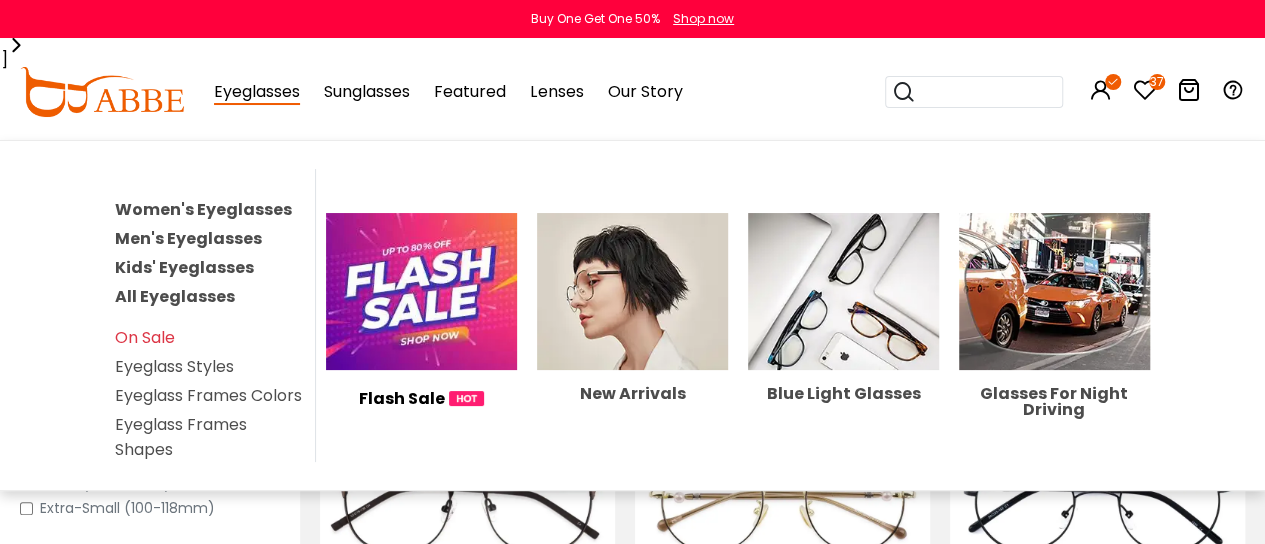 click on "All Eyeglasses" at bounding box center [175, 296] 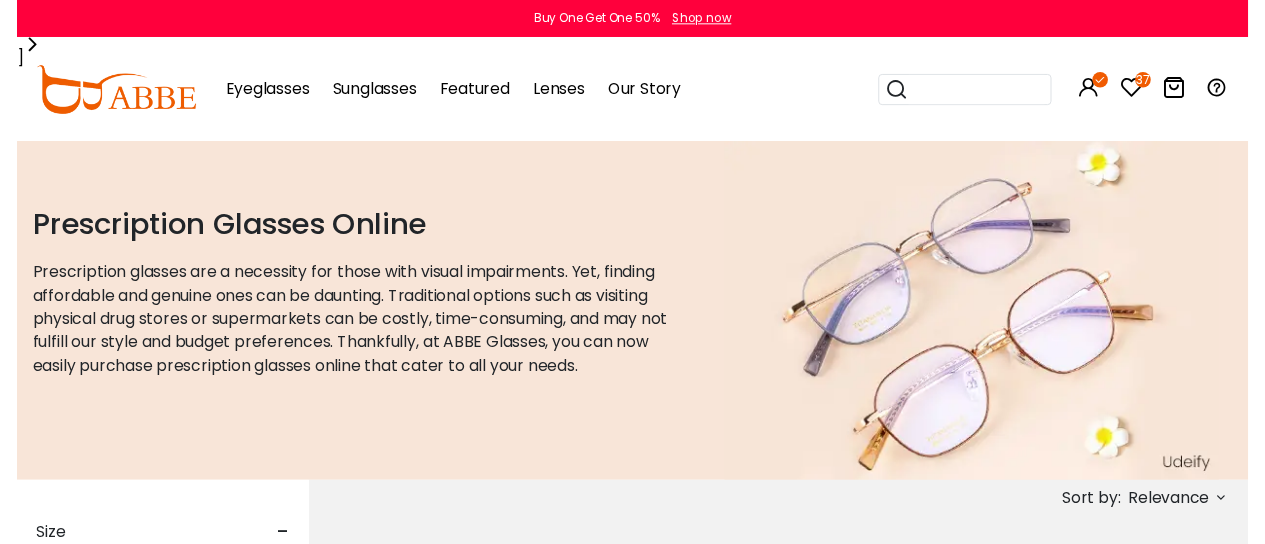 scroll, scrollTop: 0, scrollLeft: 0, axis: both 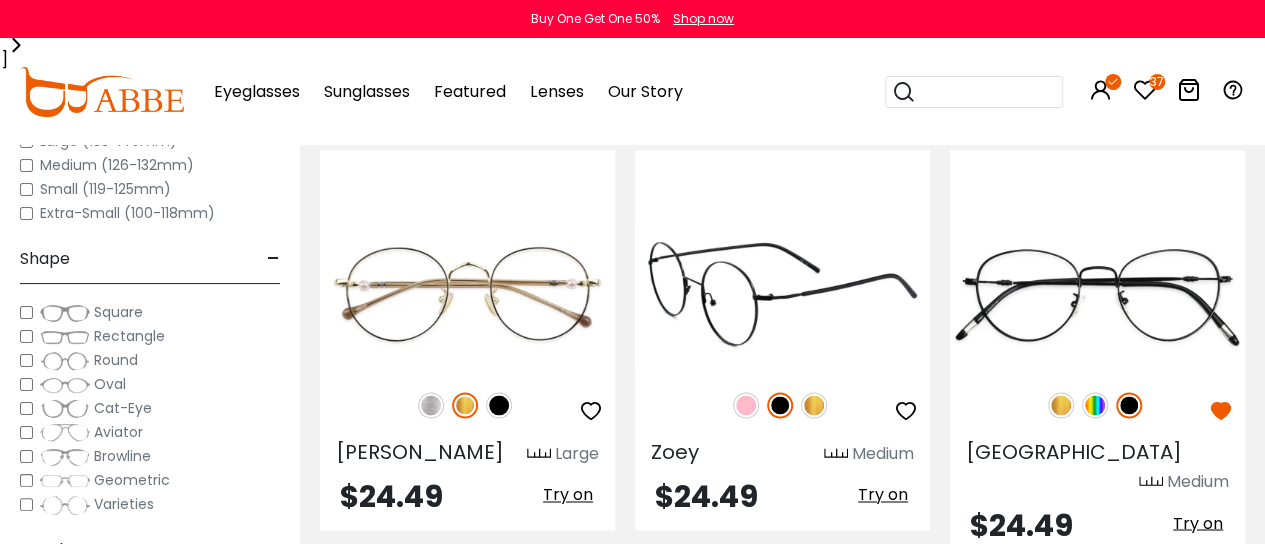 click at bounding box center [782, 295] 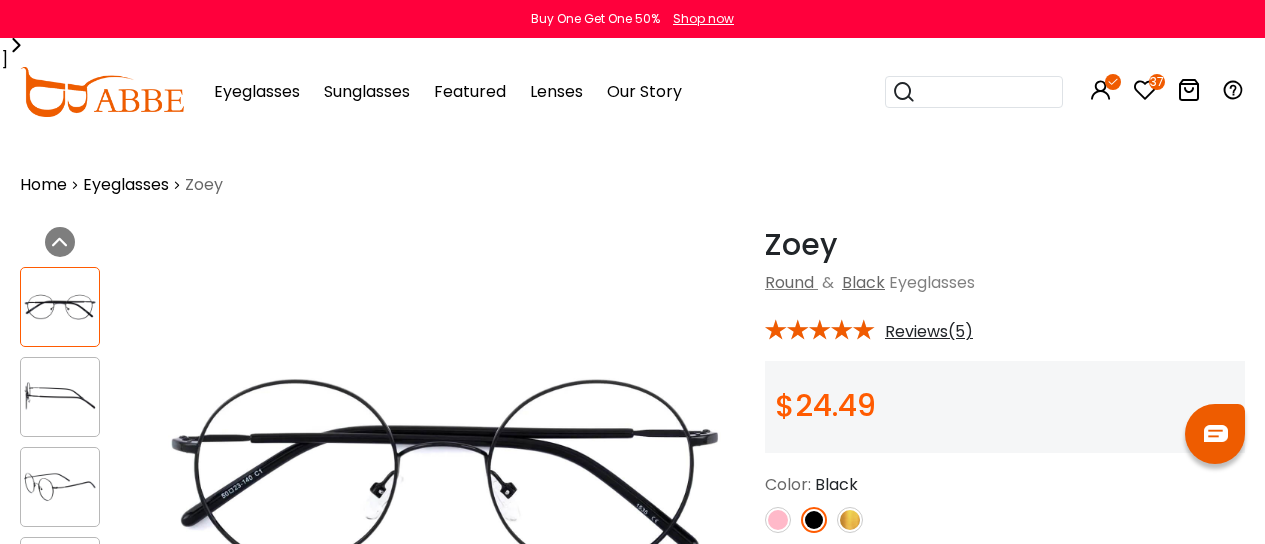 scroll, scrollTop: 0, scrollLeft: 0, axis: both 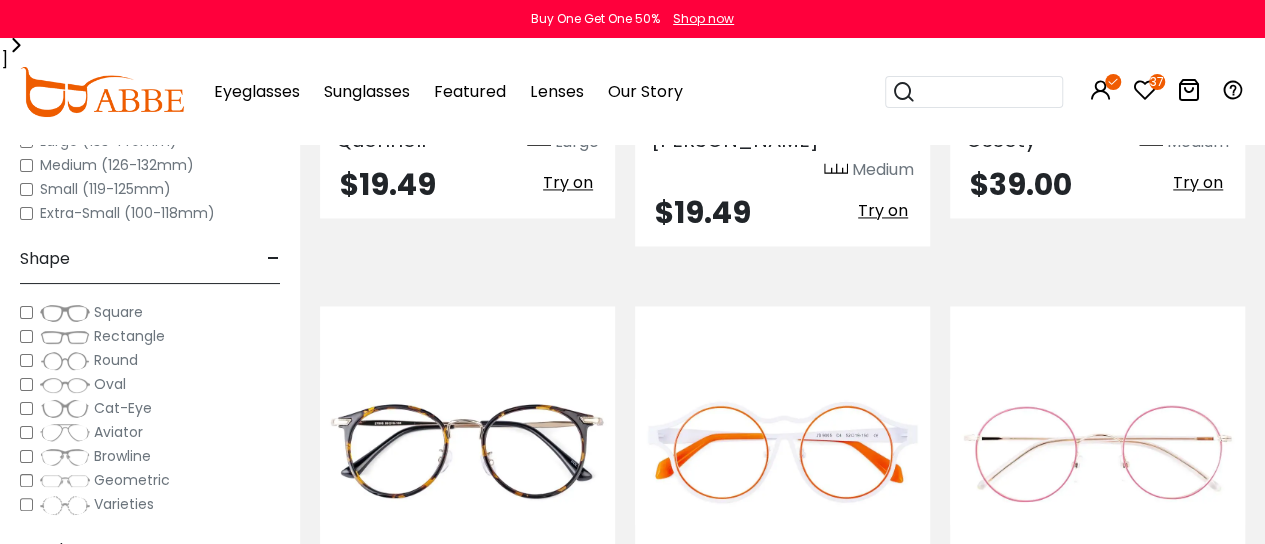 click on "2" at bounding box center (783, 753) 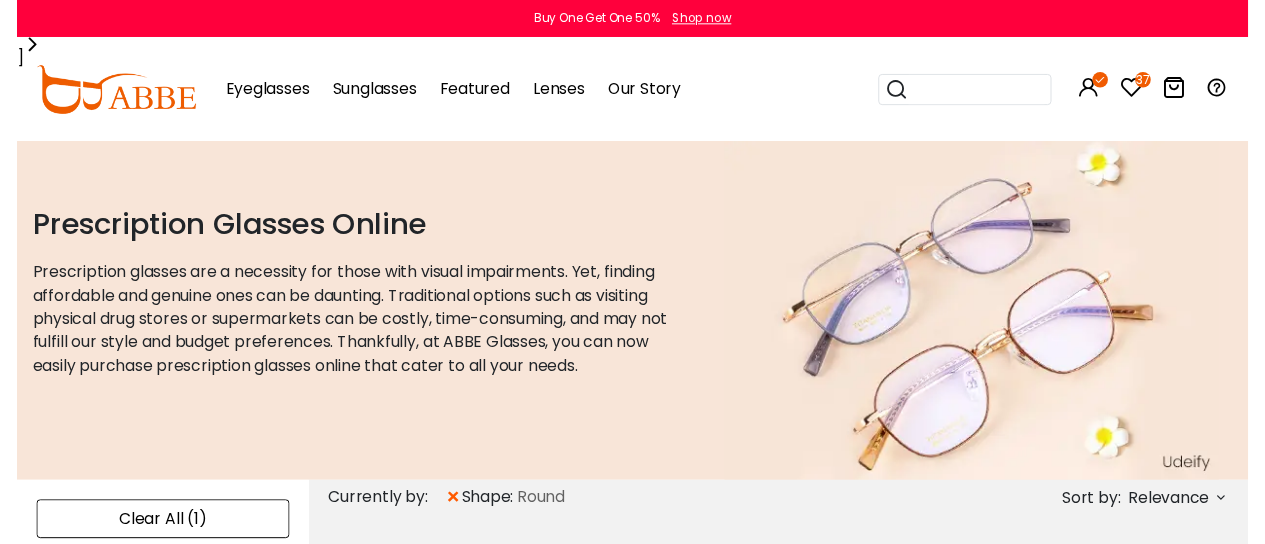 scroll, scrollTop: 0, scrollLeft: 0, axis: both 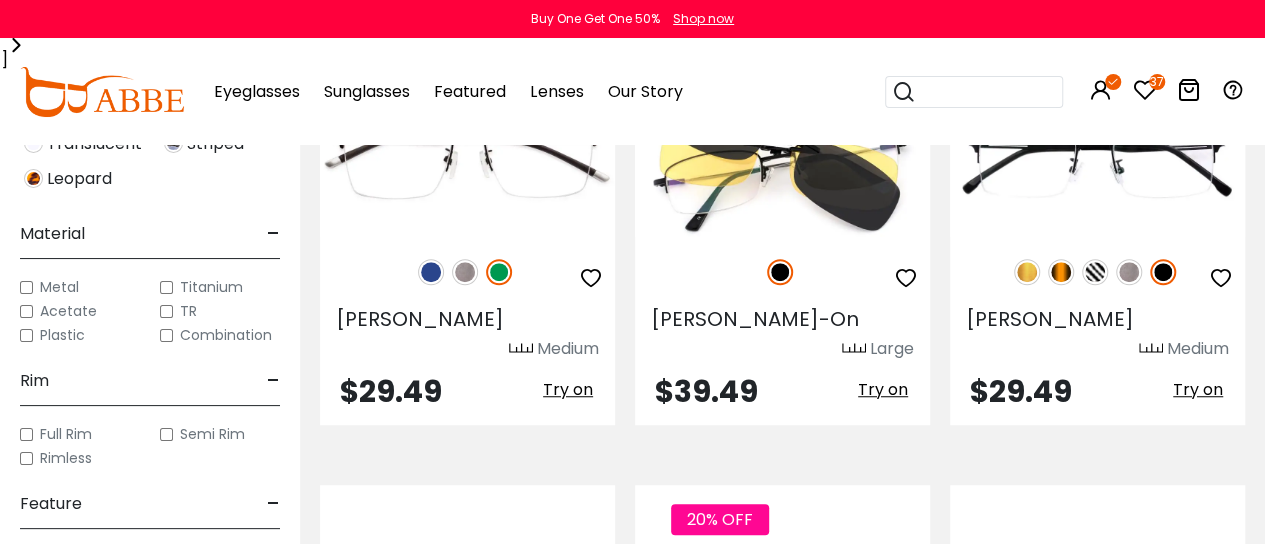 click on "Size
-
Extra-Large (141+mm)
Large (133-140mm)
Medium (126-132mm)
Small (119-125mm)
Extra-Small (100-118mm)
Shape - -" at bounding box center (150, 257) 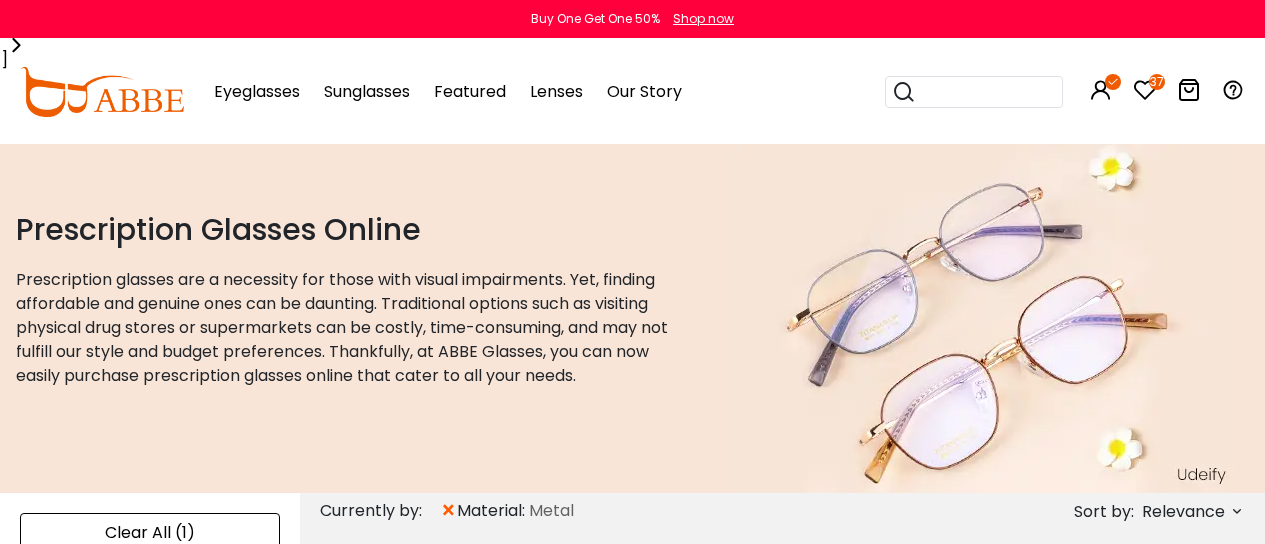 scroll, scrollTop: 0, scrollLeft: 0, axis: both 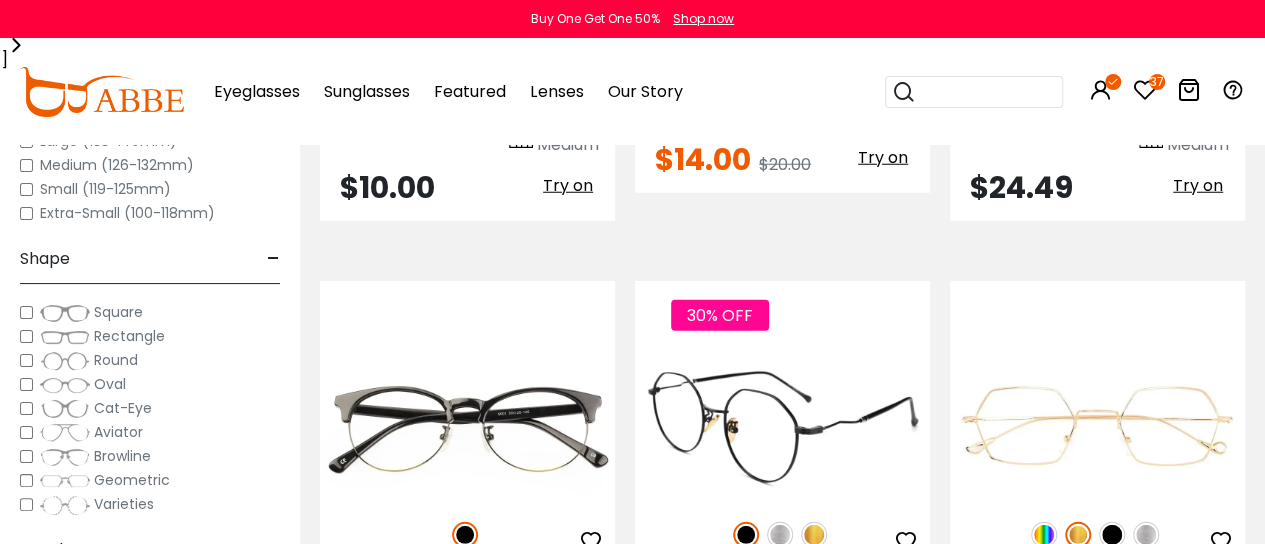 click at bounding box center (782, 426) 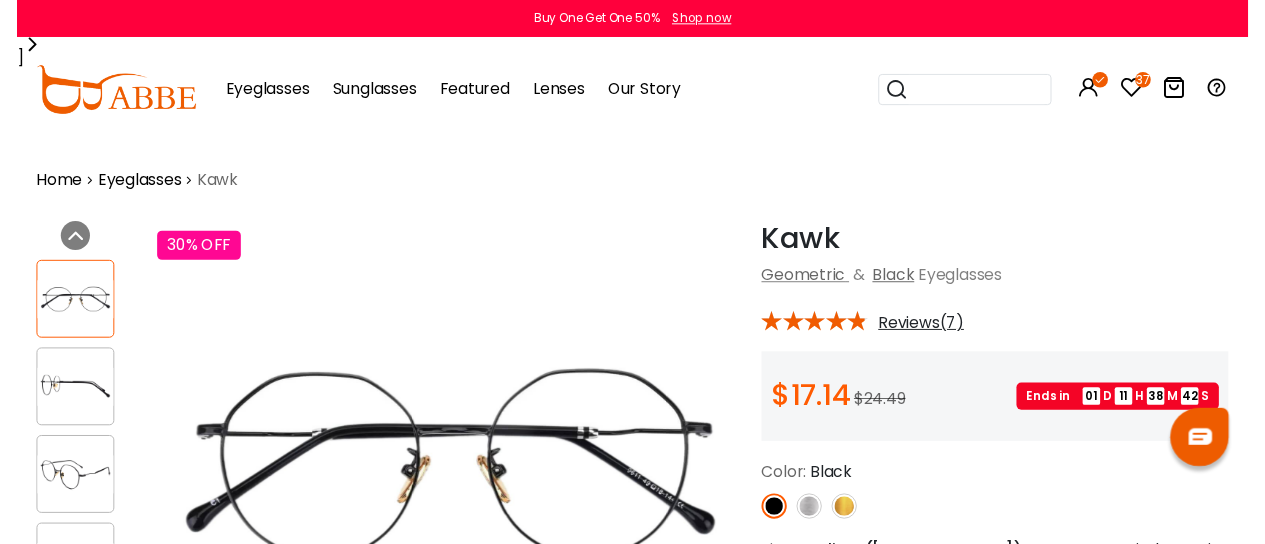 scroll, scrollTop: 0, scrollLeft: 0, axis: both 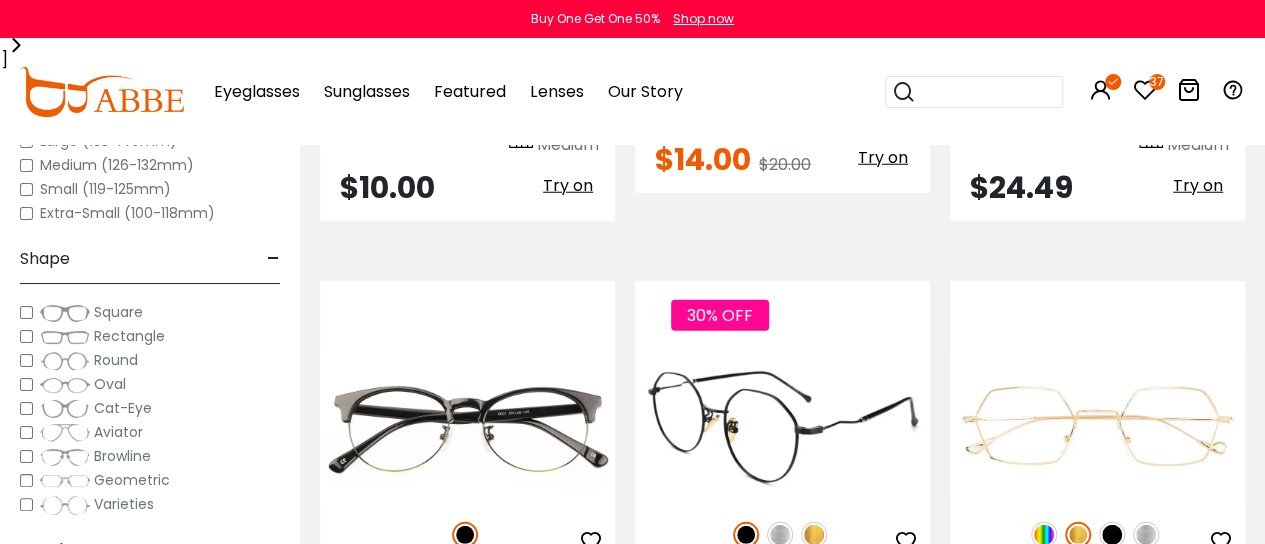 click at bounding box center (906, 541) 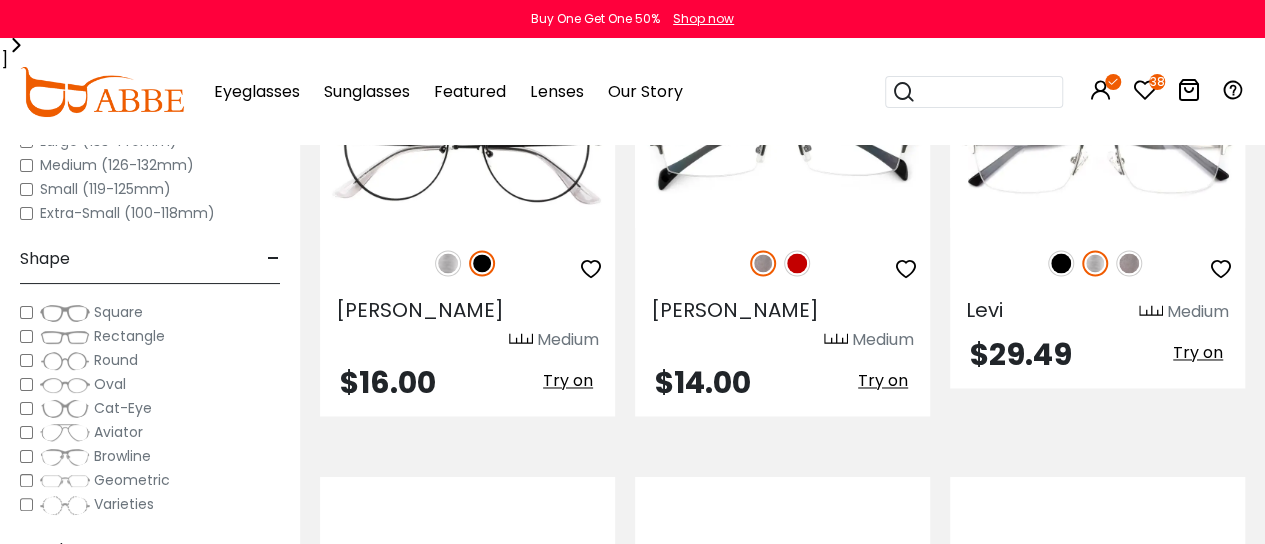 scroll, scrollTop: 5254, scrollLeft: 0, axis: vertical 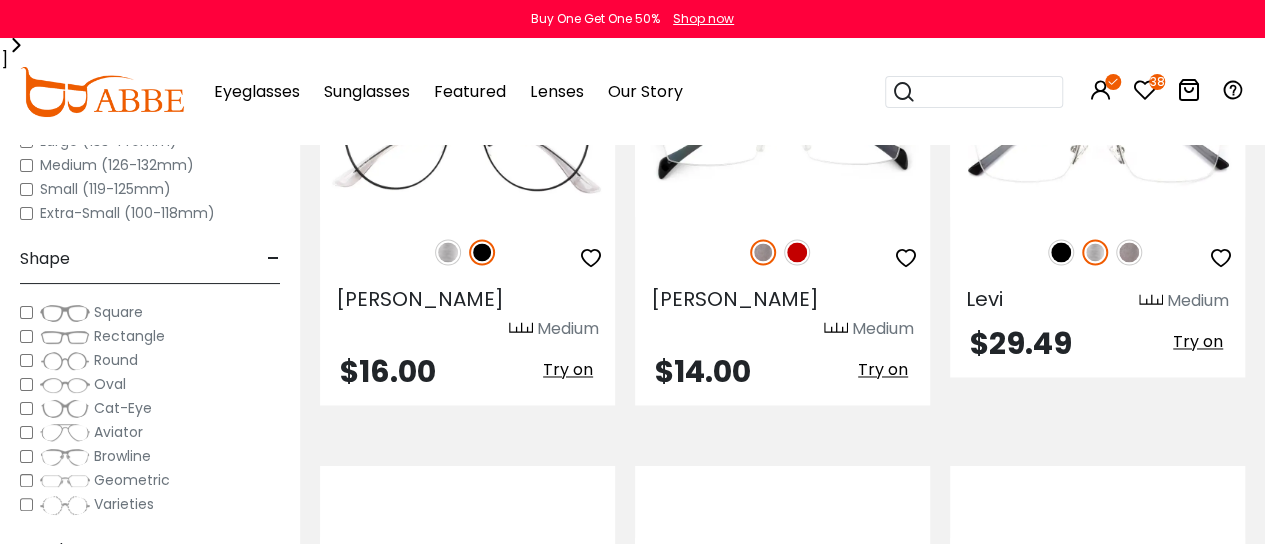 click at bounding box center [1097, 610] 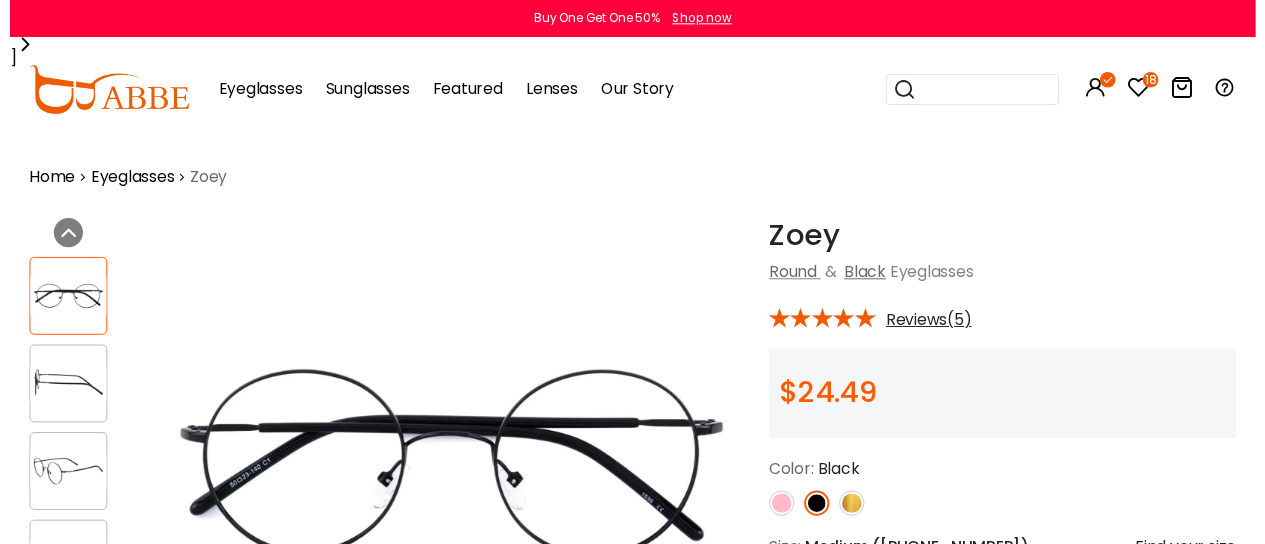 scroll, scrollTop: 0, scrollLeft: 0, axis: both 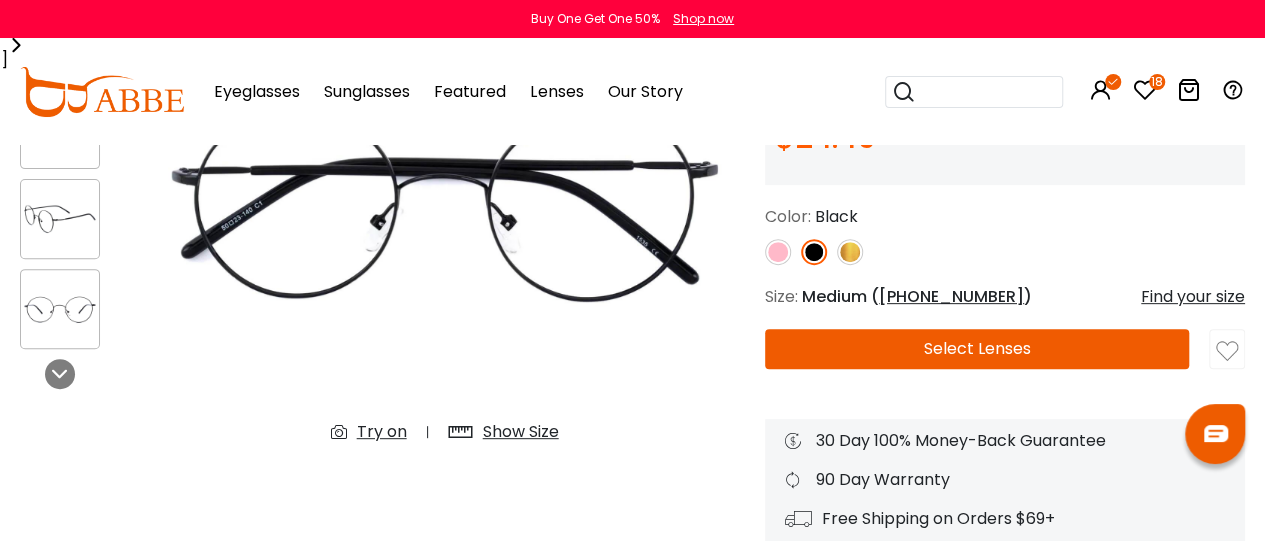 click on "Try on" at bounding box center [382, 432] 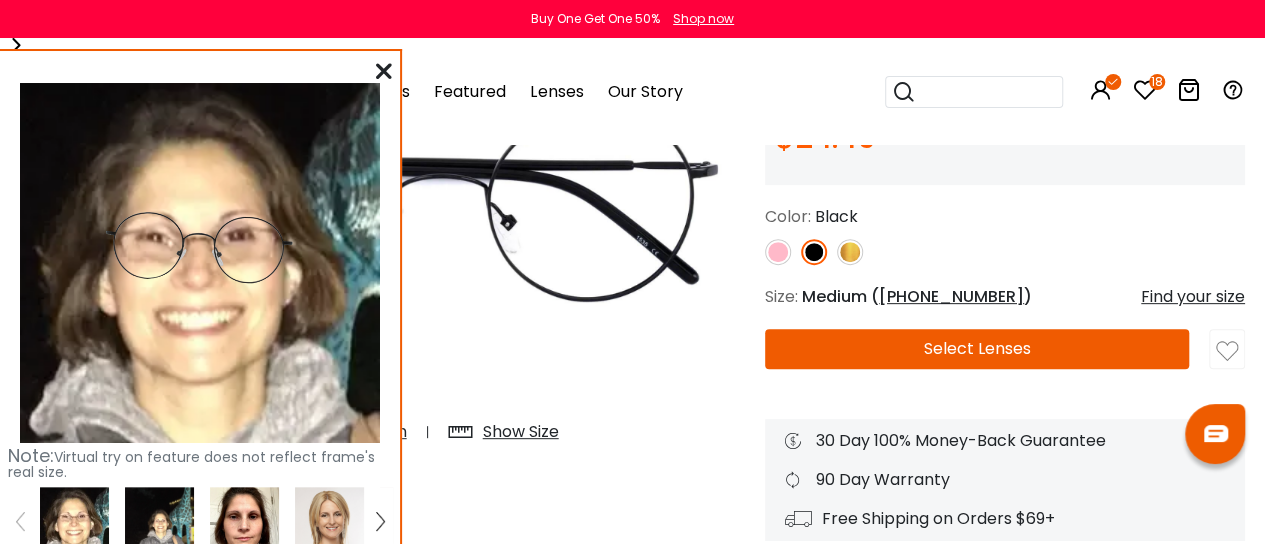 click at bounding box center (244, 521) 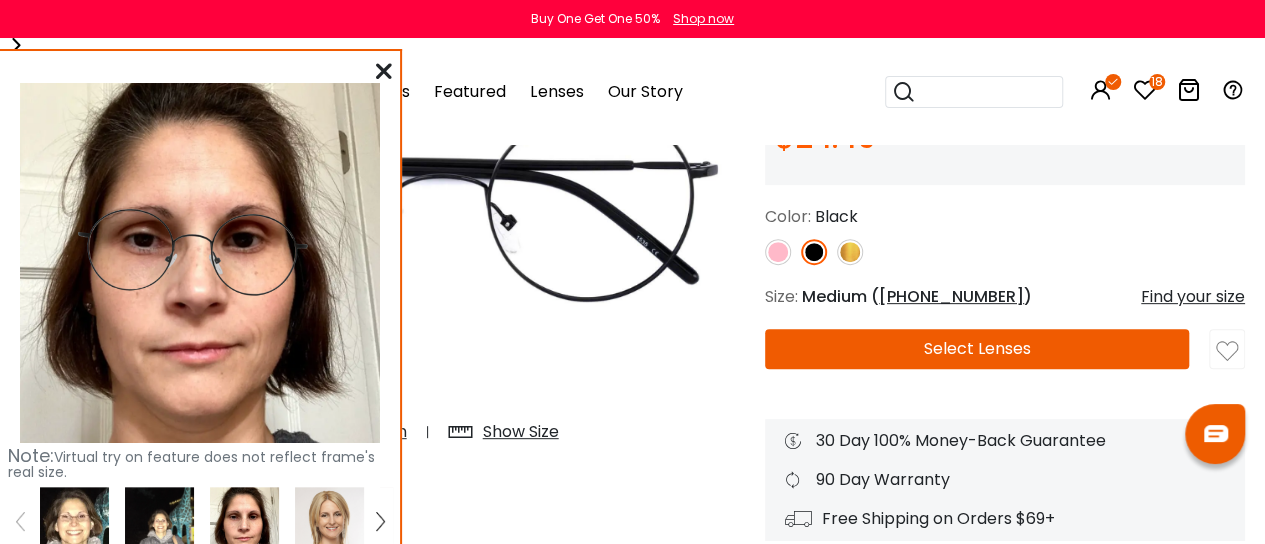 click at bounding box center (384, 71) 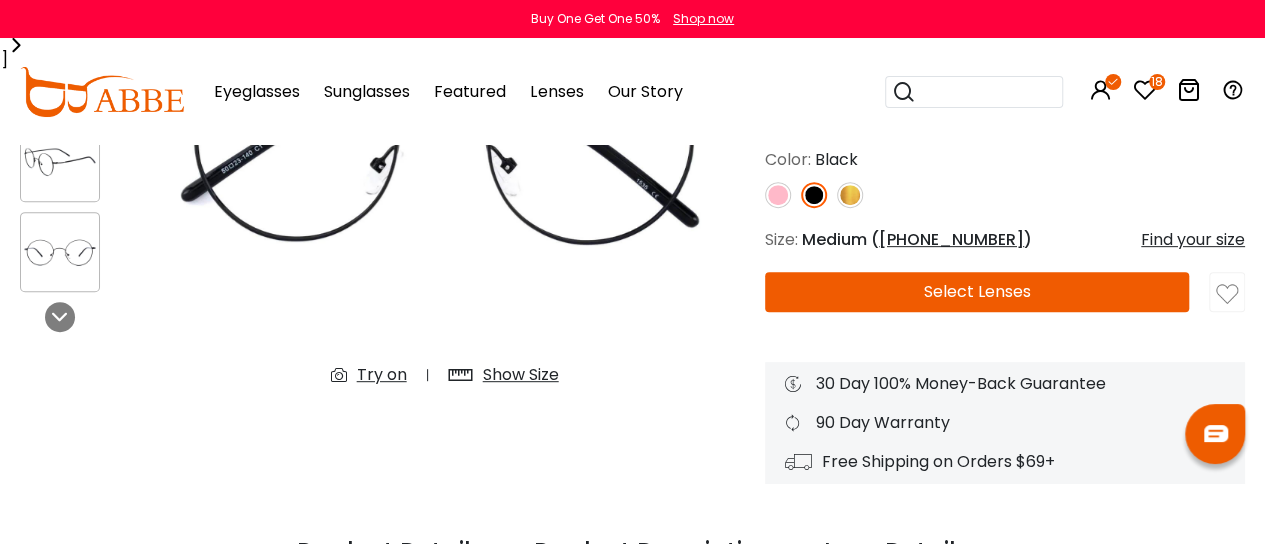 scroll, scrollTop: 326, scrollLeft: 0, axis: vertical 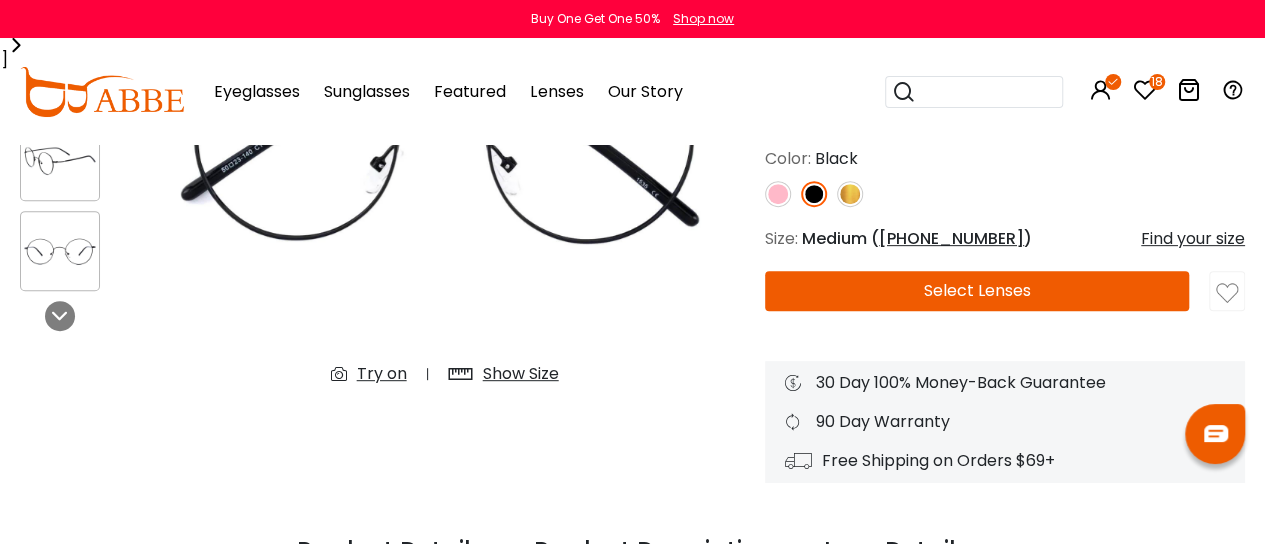 click on "Try on" at bounding box center (382, 374) 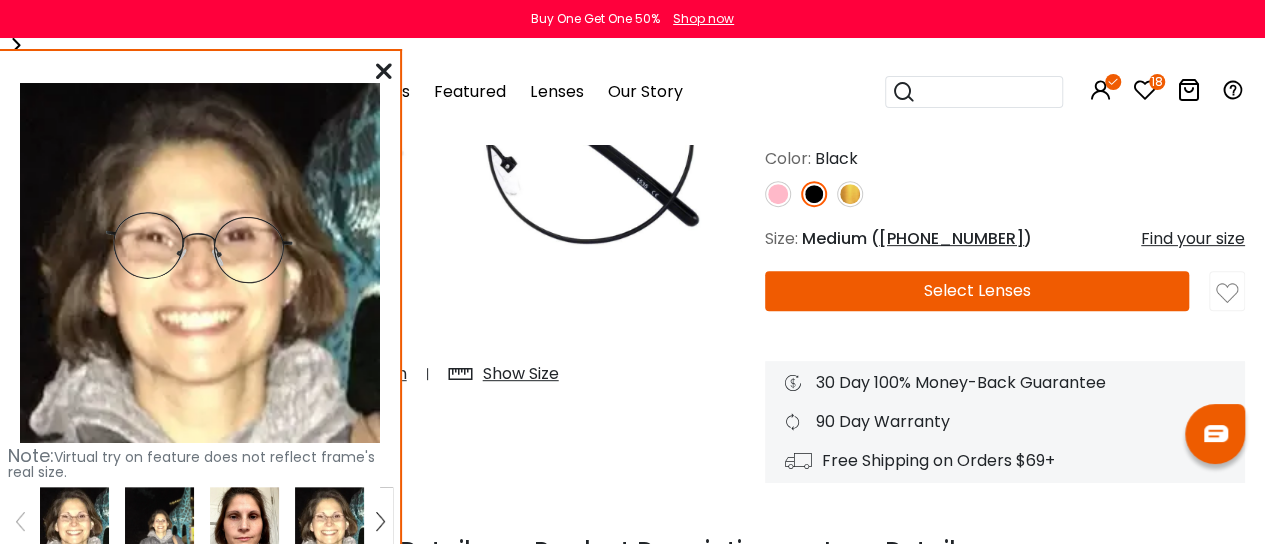 click at bounding box center [244, 521] 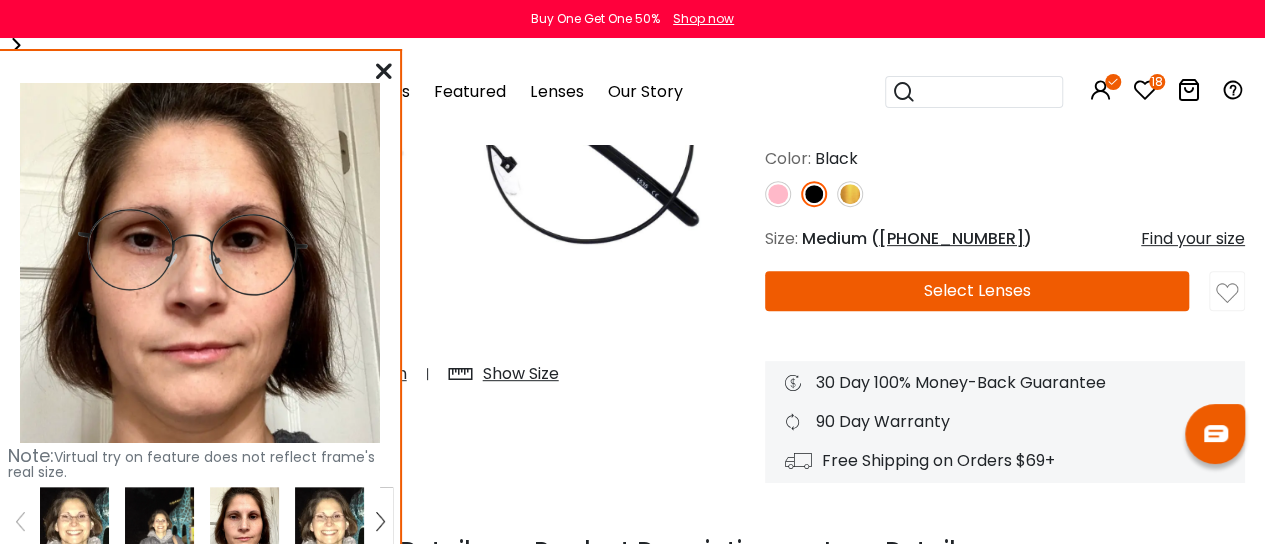 click at bounding box center (159, 521) 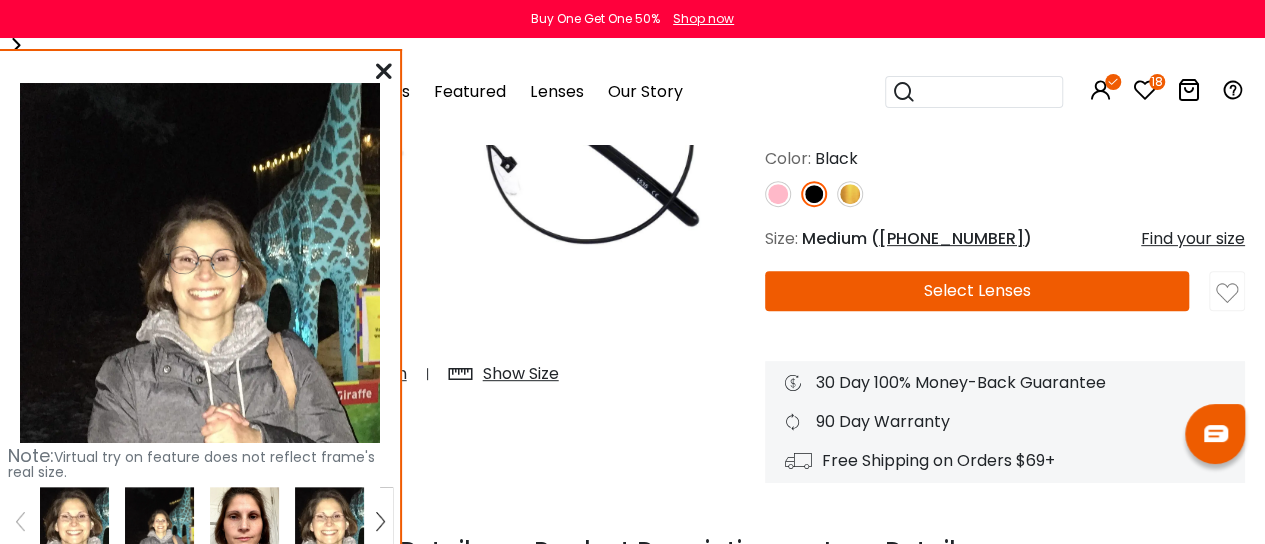 click at bounding box center (74, 521) 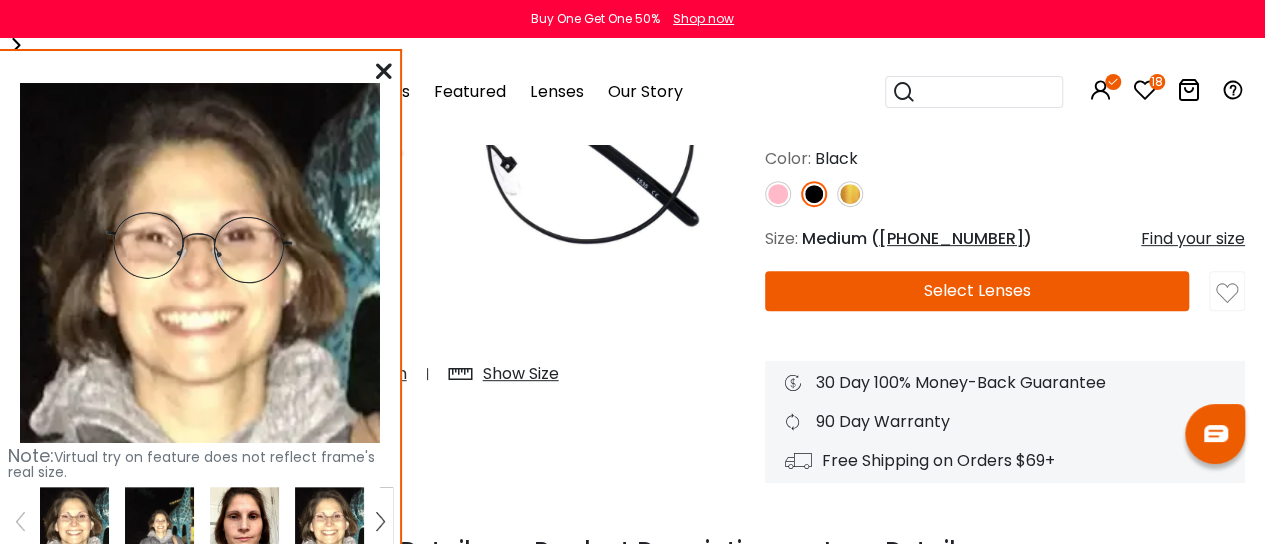 click at bounding box center [778, 194] 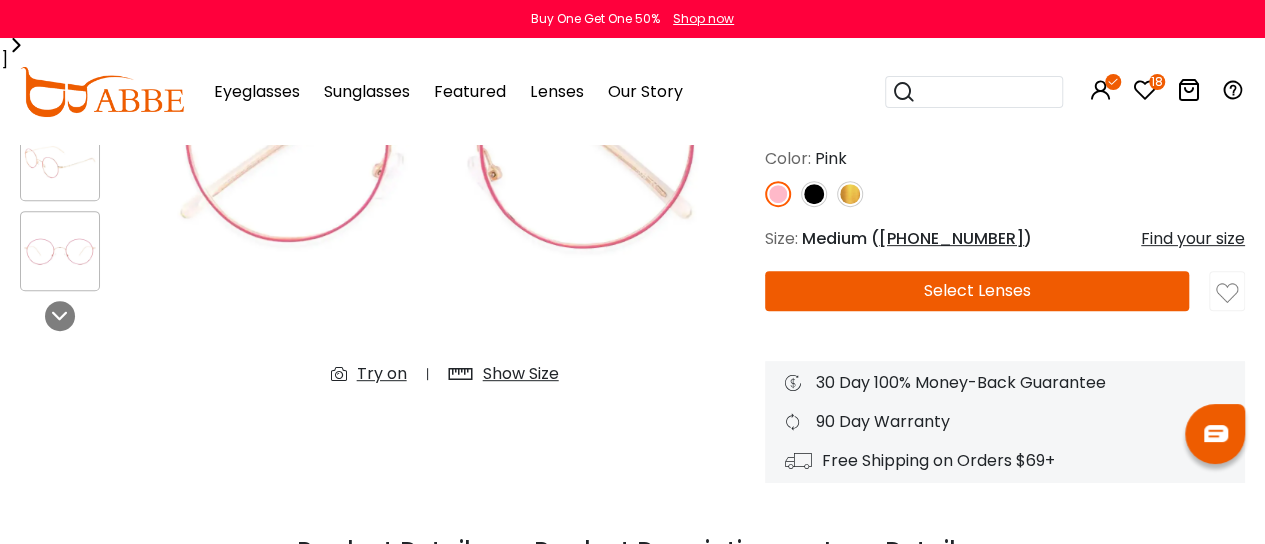 click on "Try on" at bounding box center (382, 374) 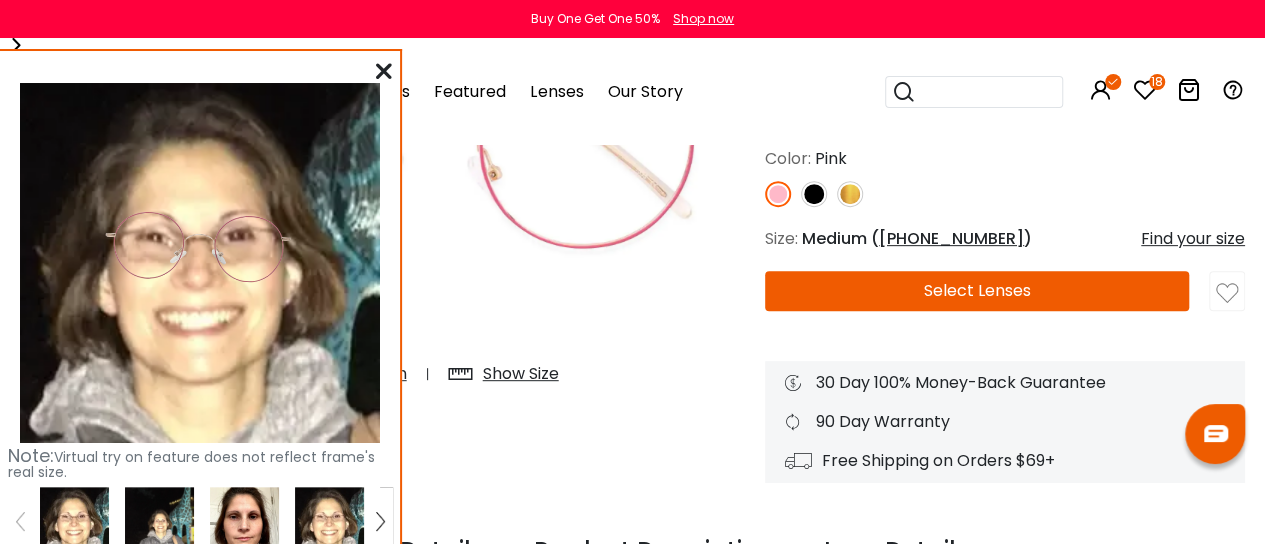 click at bounding box center (244, 521) 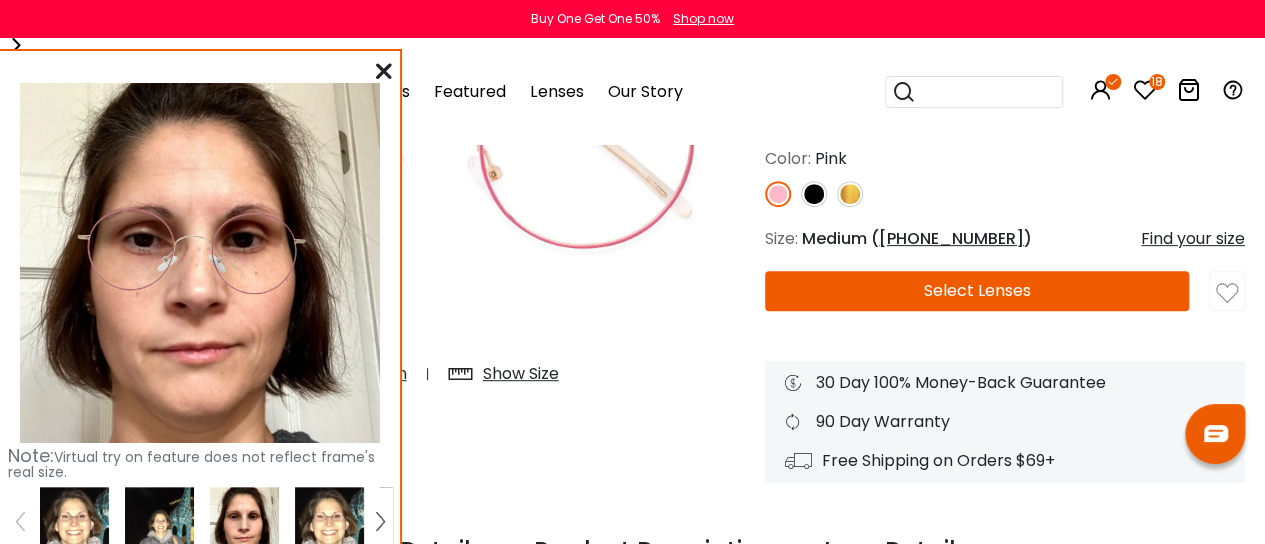 click at bounding box center [159, 521] 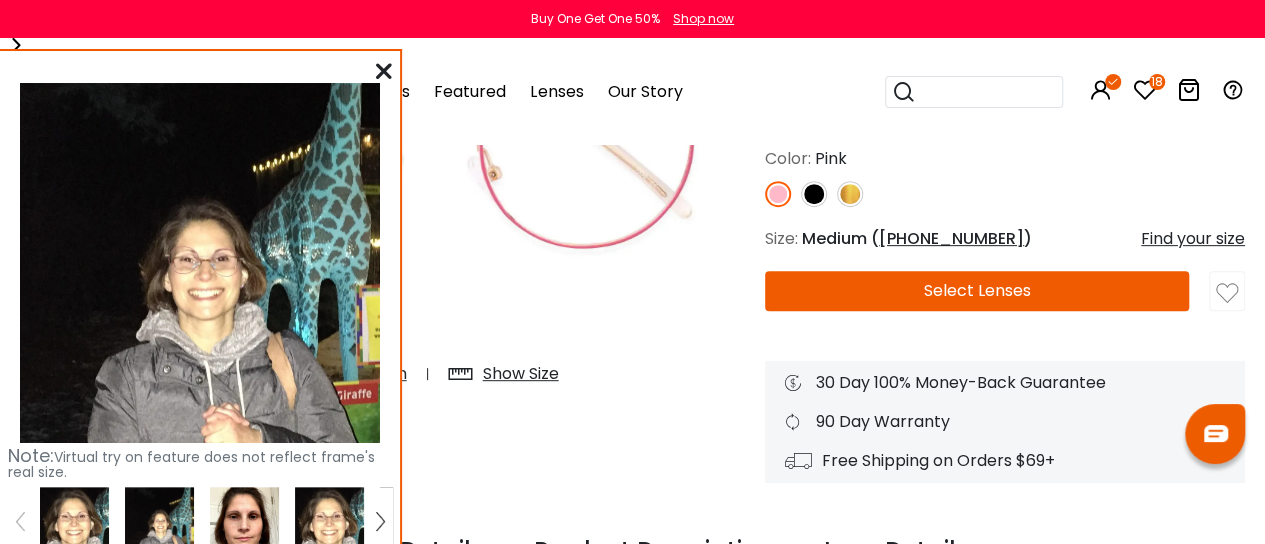 click at bounding box center [74, 521] 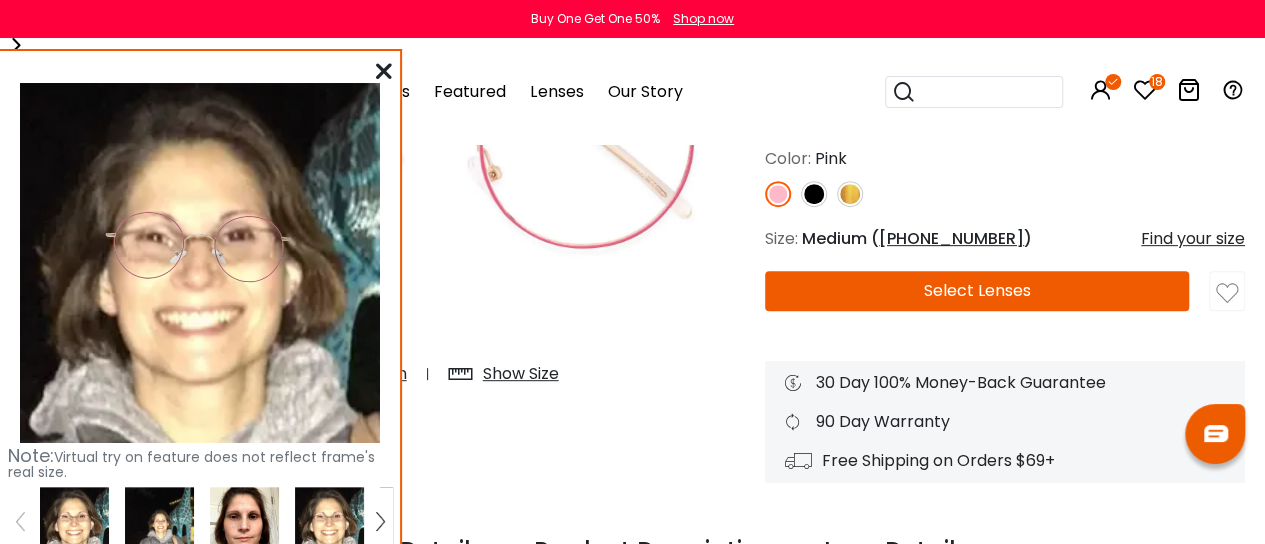 click at bounding box center [384, 71] 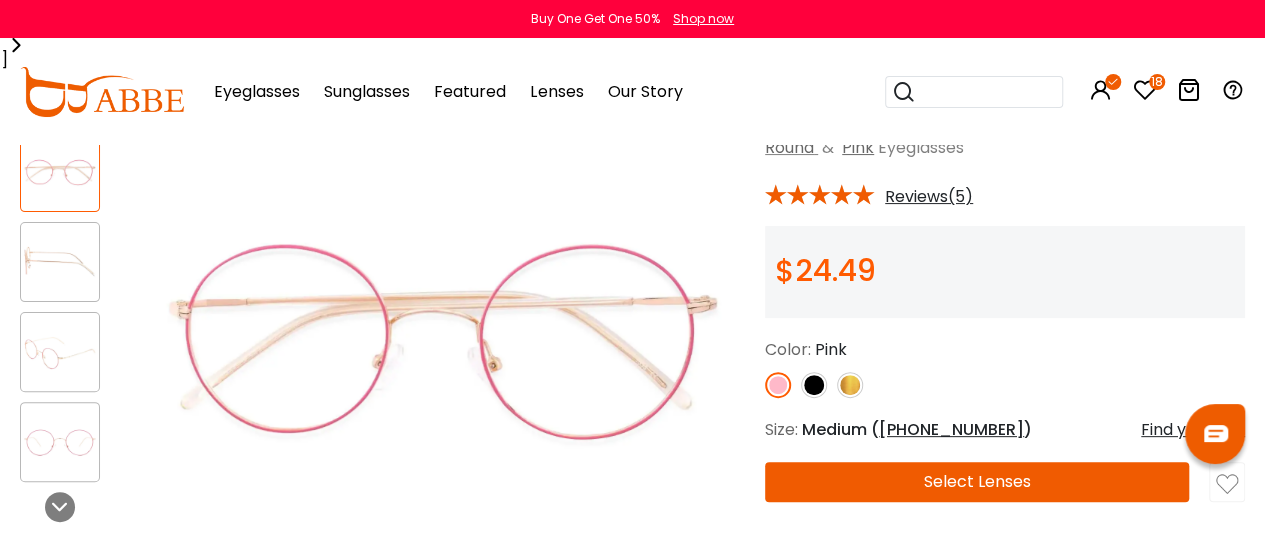 scroll, scrollTop: 134, scrollLeft: 0, axis: vertical 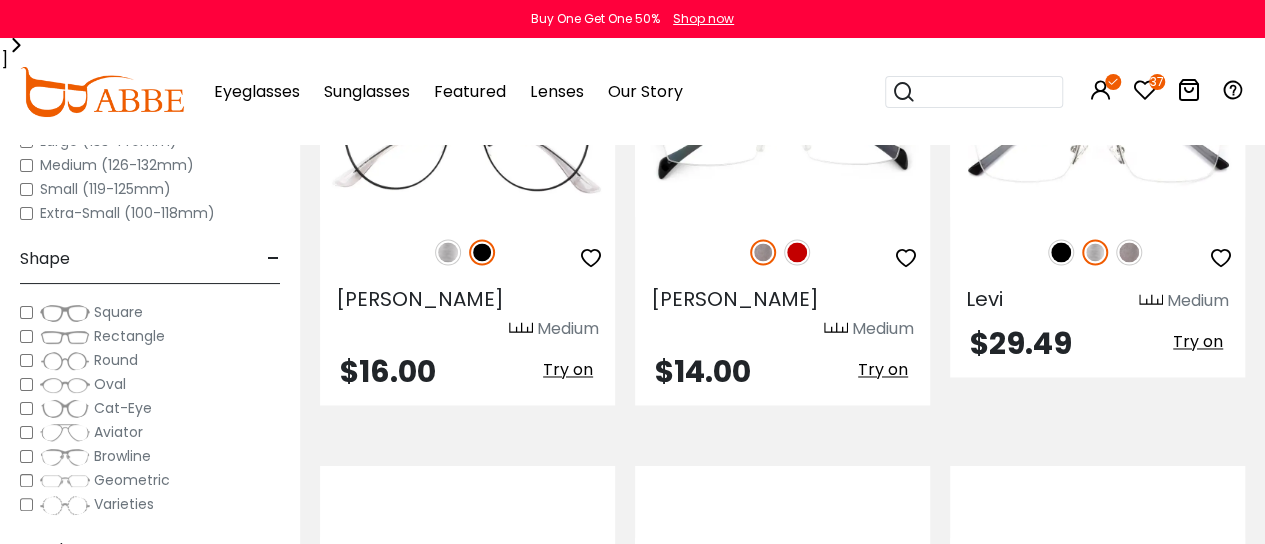 click at bounding box center (782, 598) 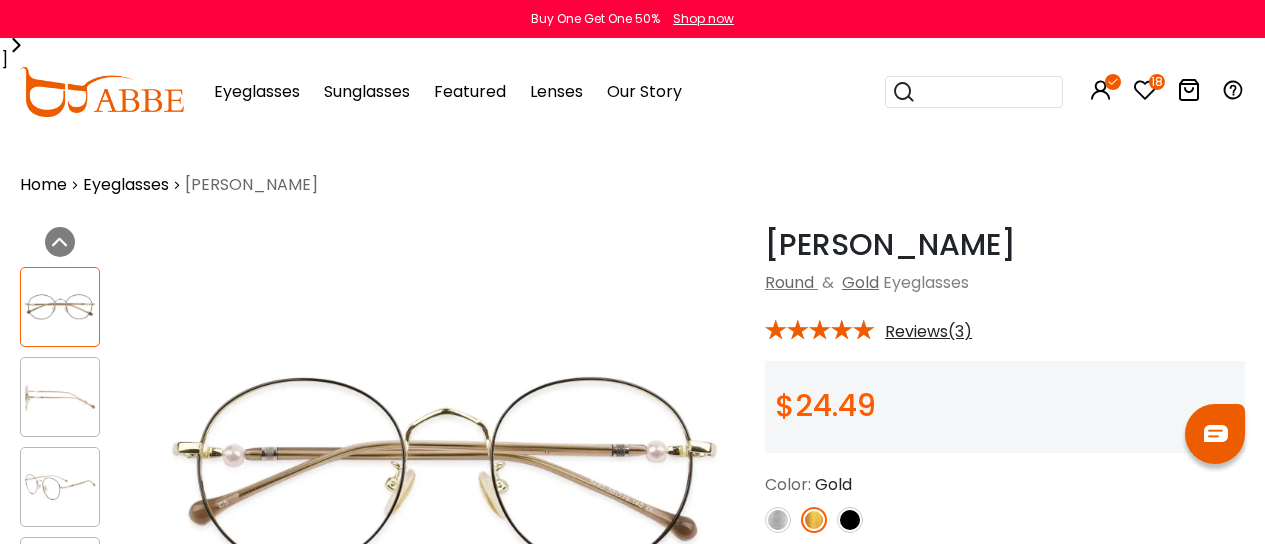 scroll, scrollTop: 0, scrollLeft: 0, axis: both 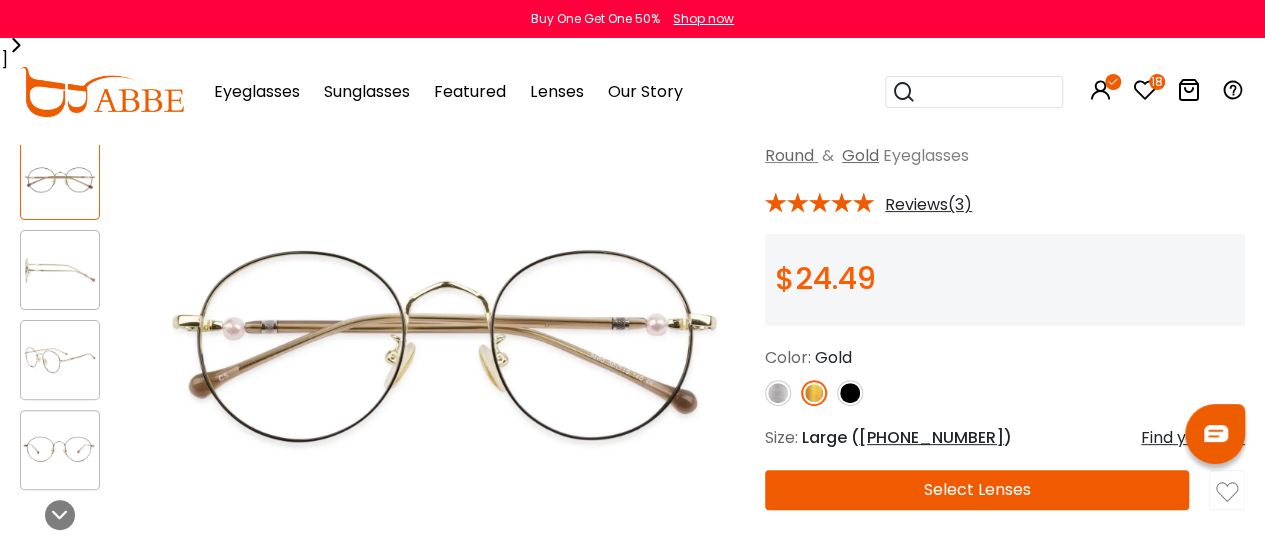click at bounding box center (850, 393) 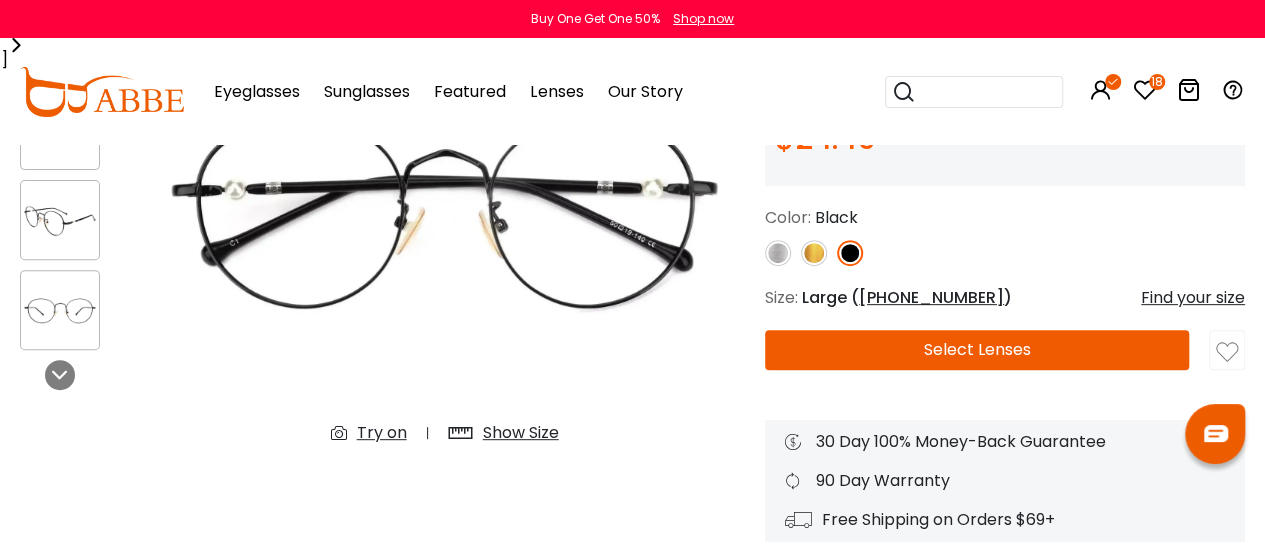 scroll, scrollTop: 268, scrollLeft: 0, axis: vertical 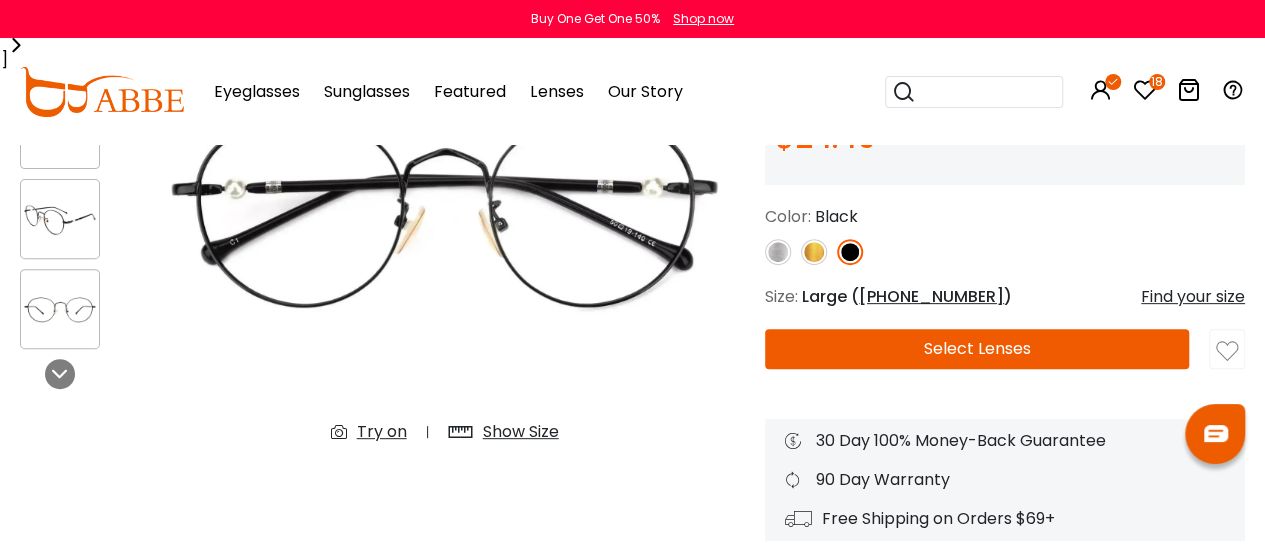 click at bounding box center (1227, 351) 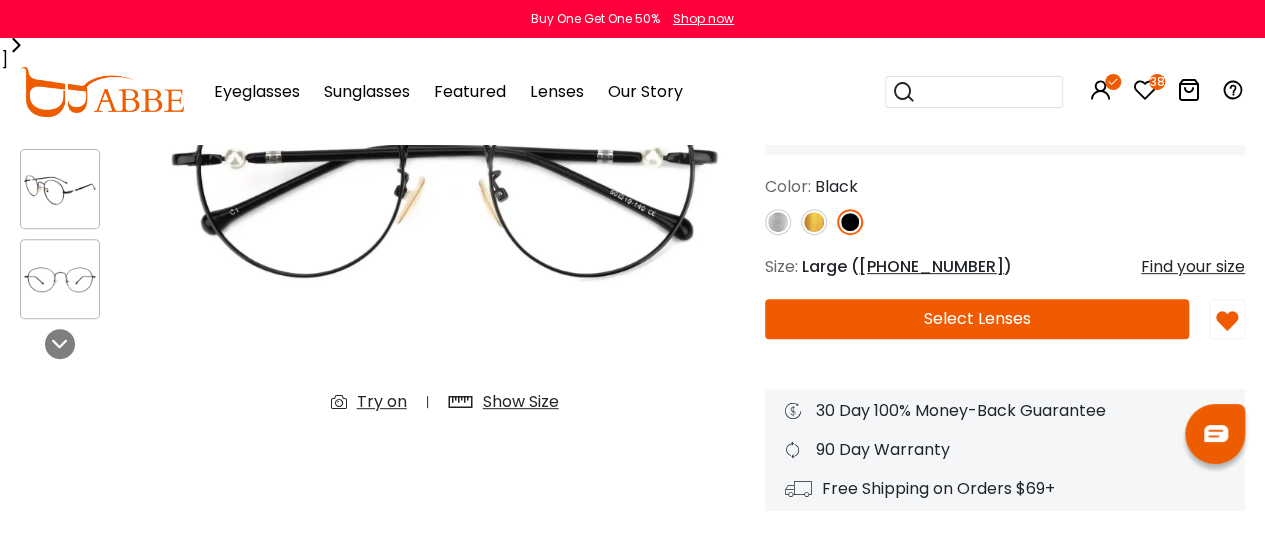 scroll, scrollTop: 300, scrollLeft: 0, axis: vertical 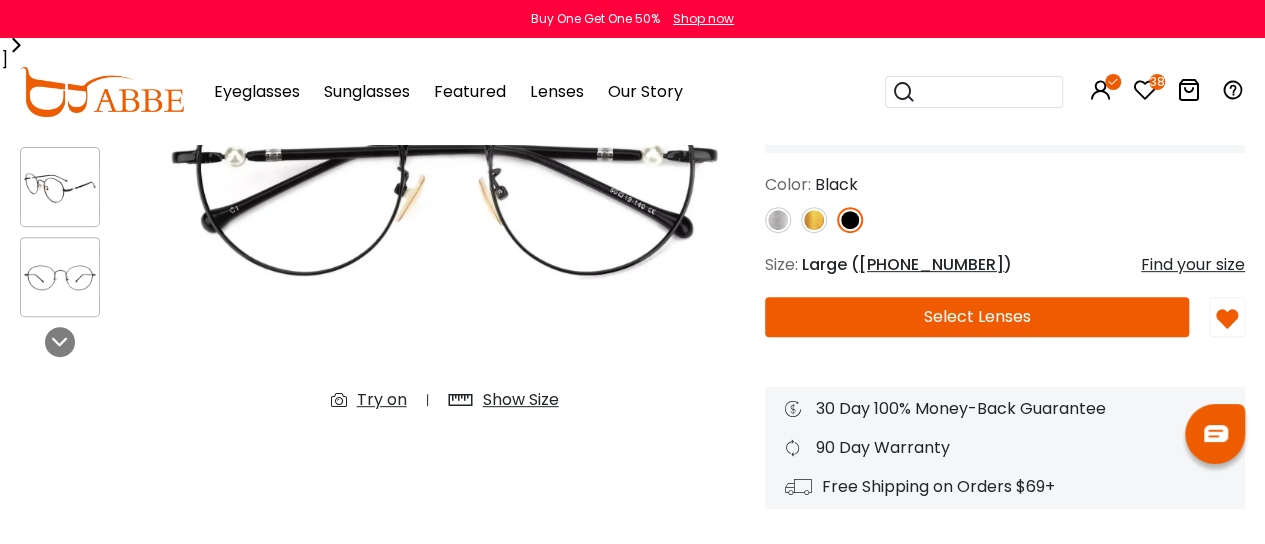 click on "Try on" at bounding box center (382, 400) 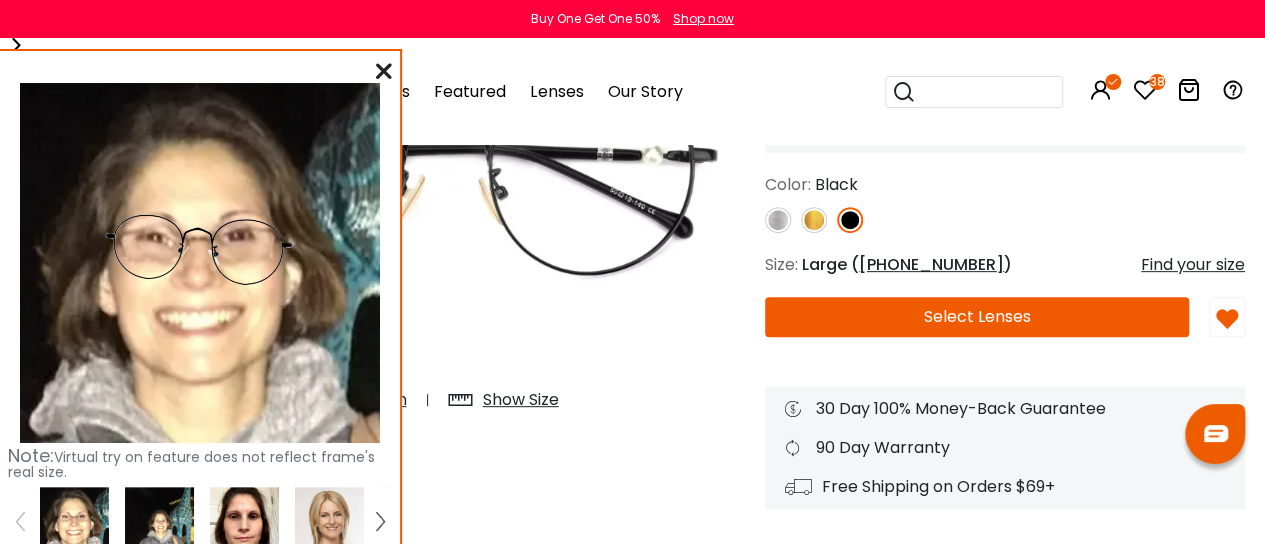 click at bounding box center [244, 521] 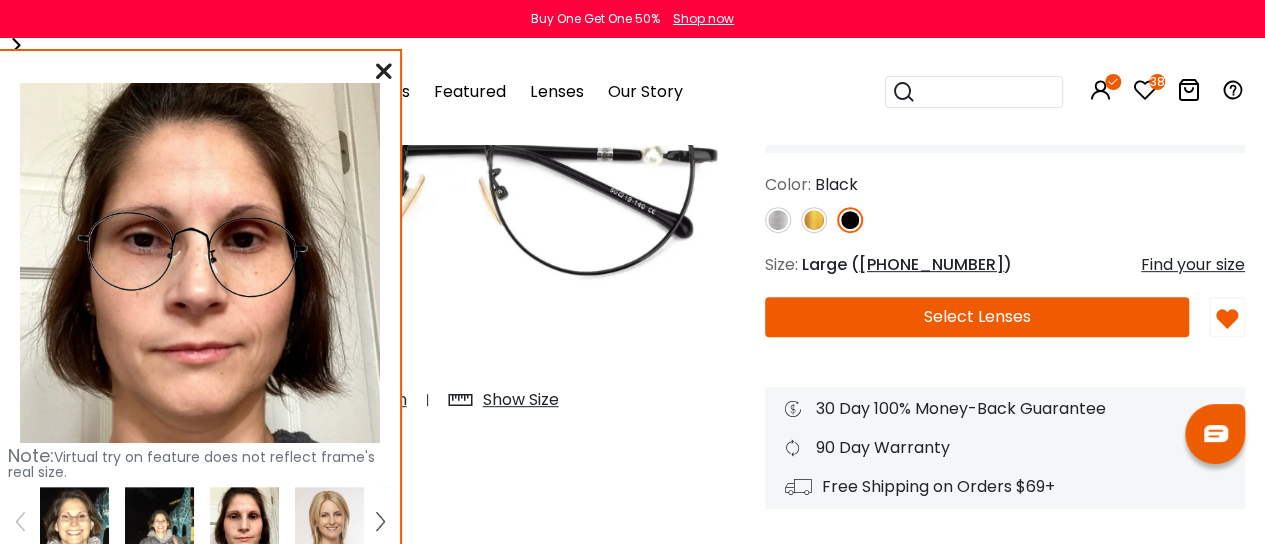 click at bounding box center [384, 71] 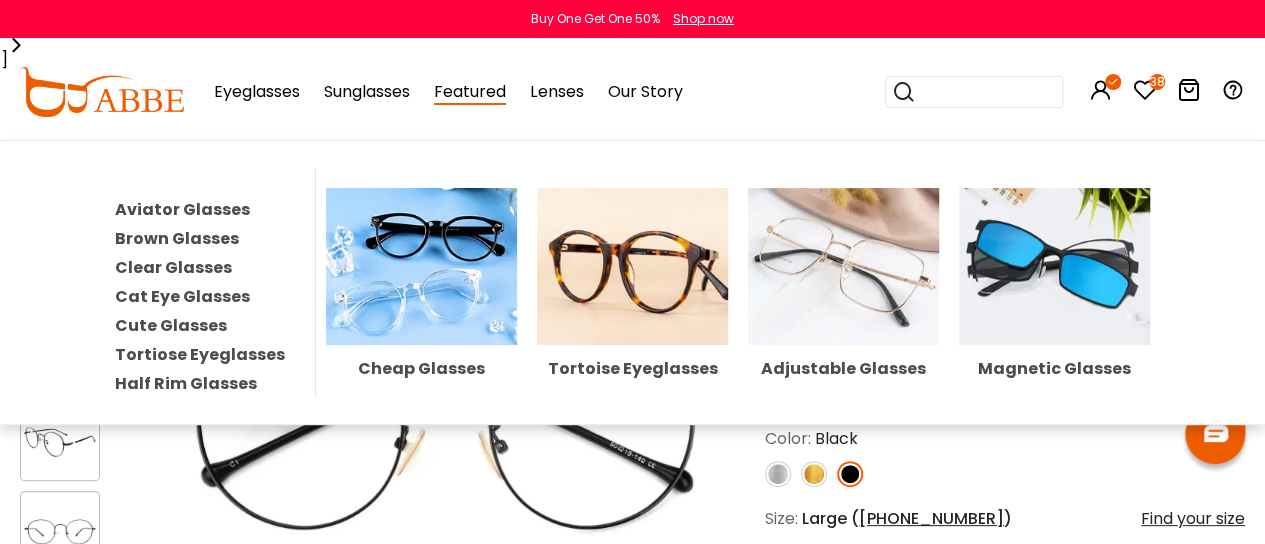 scroll, scrollTop: 45, scrollLeft: 0, axis: vertical 